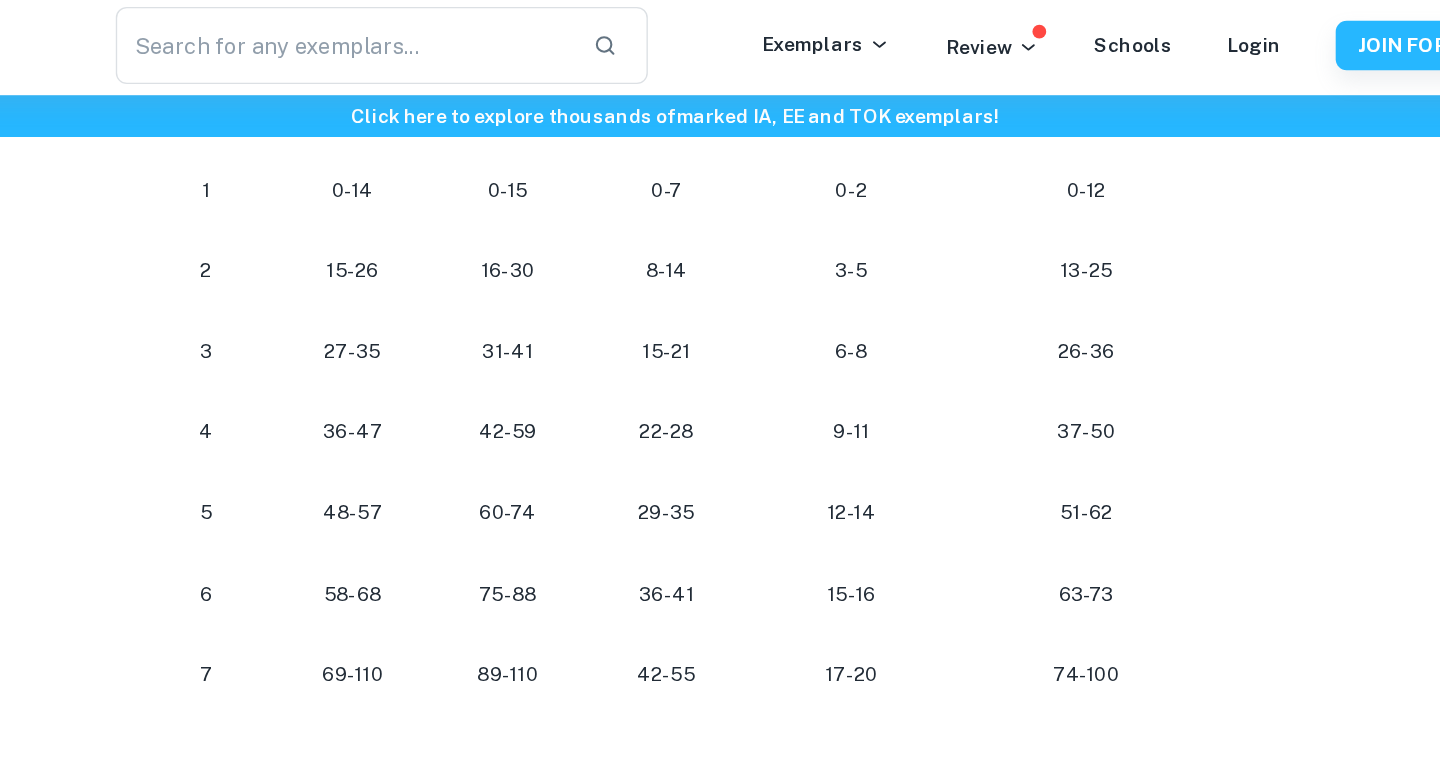 scroll, scrollTop: 1036, scrollLeft: 0, axis: vertical 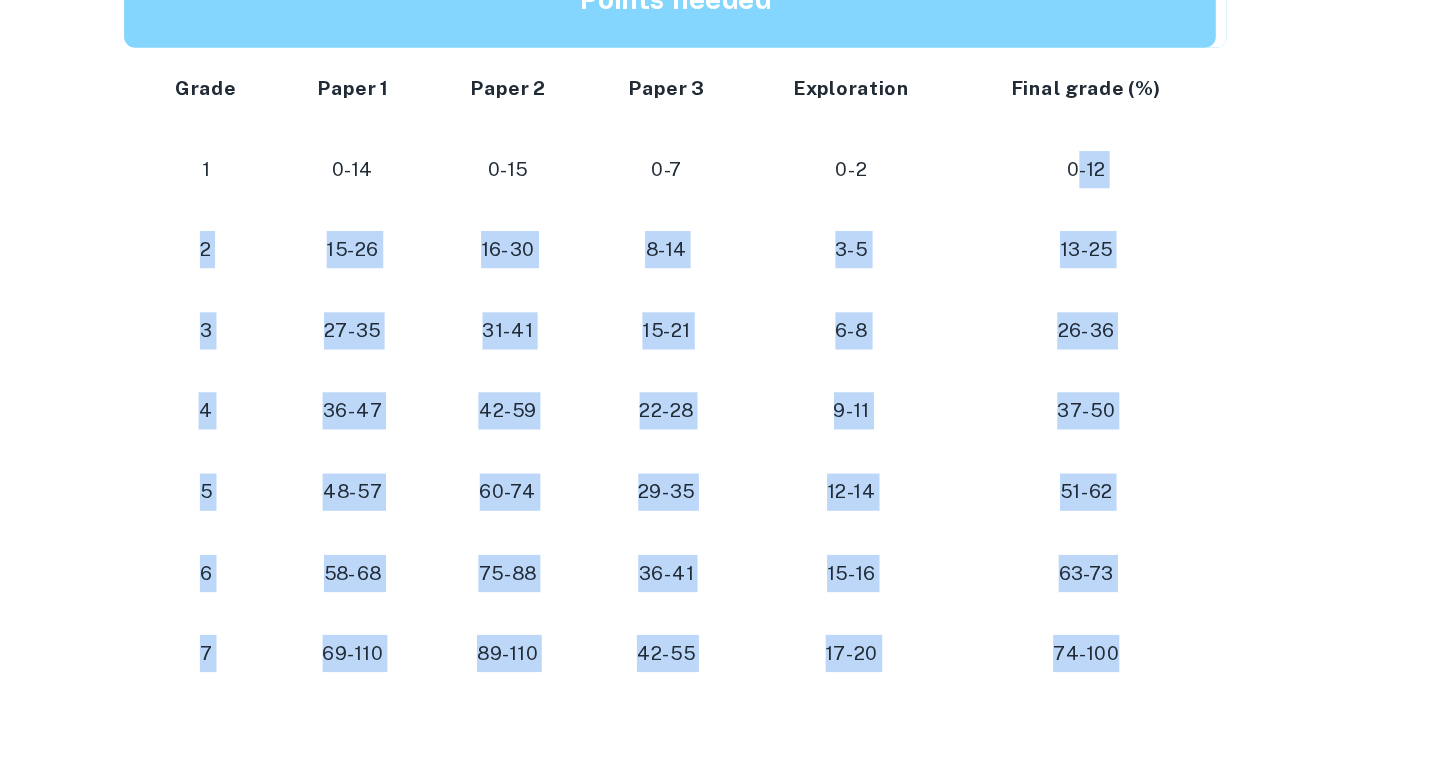 drag, startPoint x: 1013, startPoint y: 213, endPoint x: 1045, endPoint y: 578, distance: 366.40005 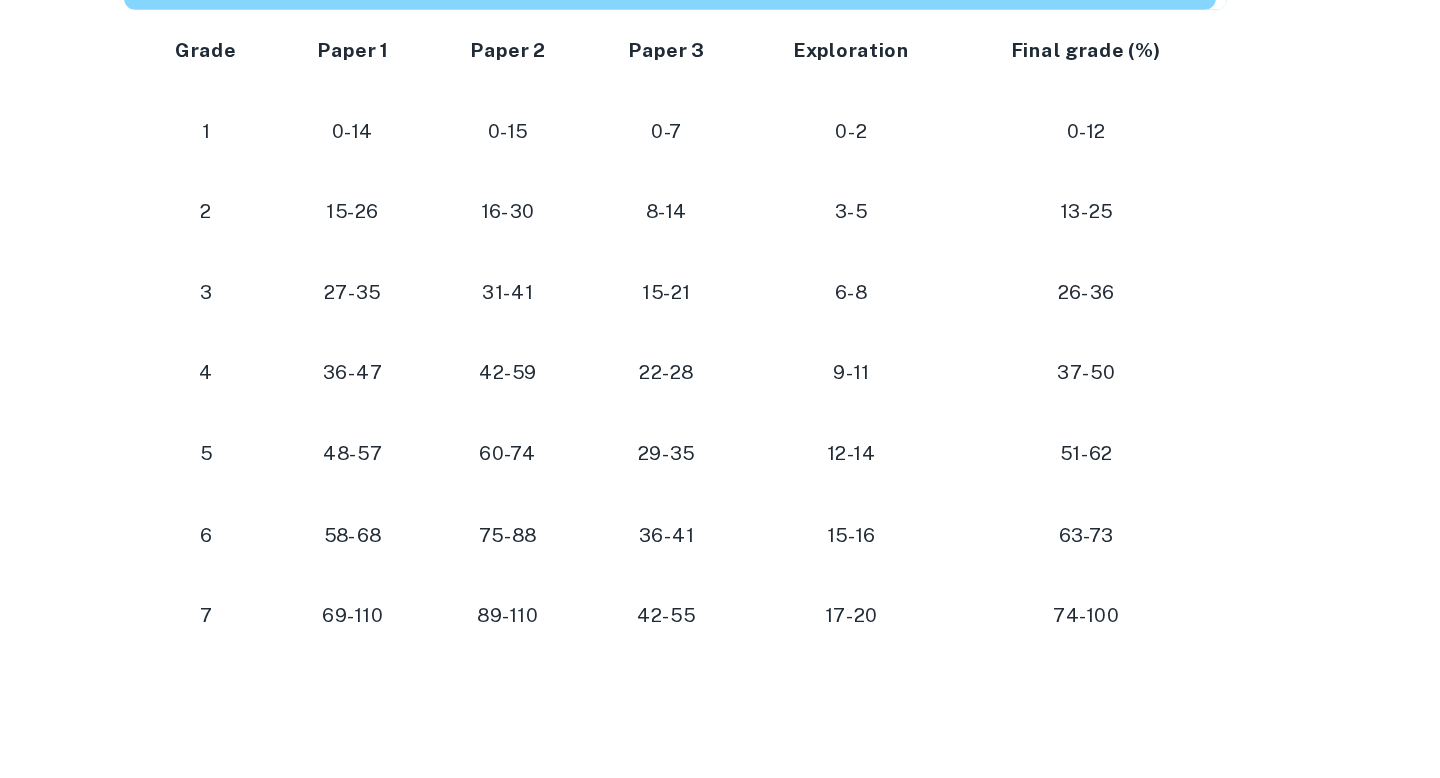 scroll, scrollTop: 988, scrollLeft: 0, axis: vertical 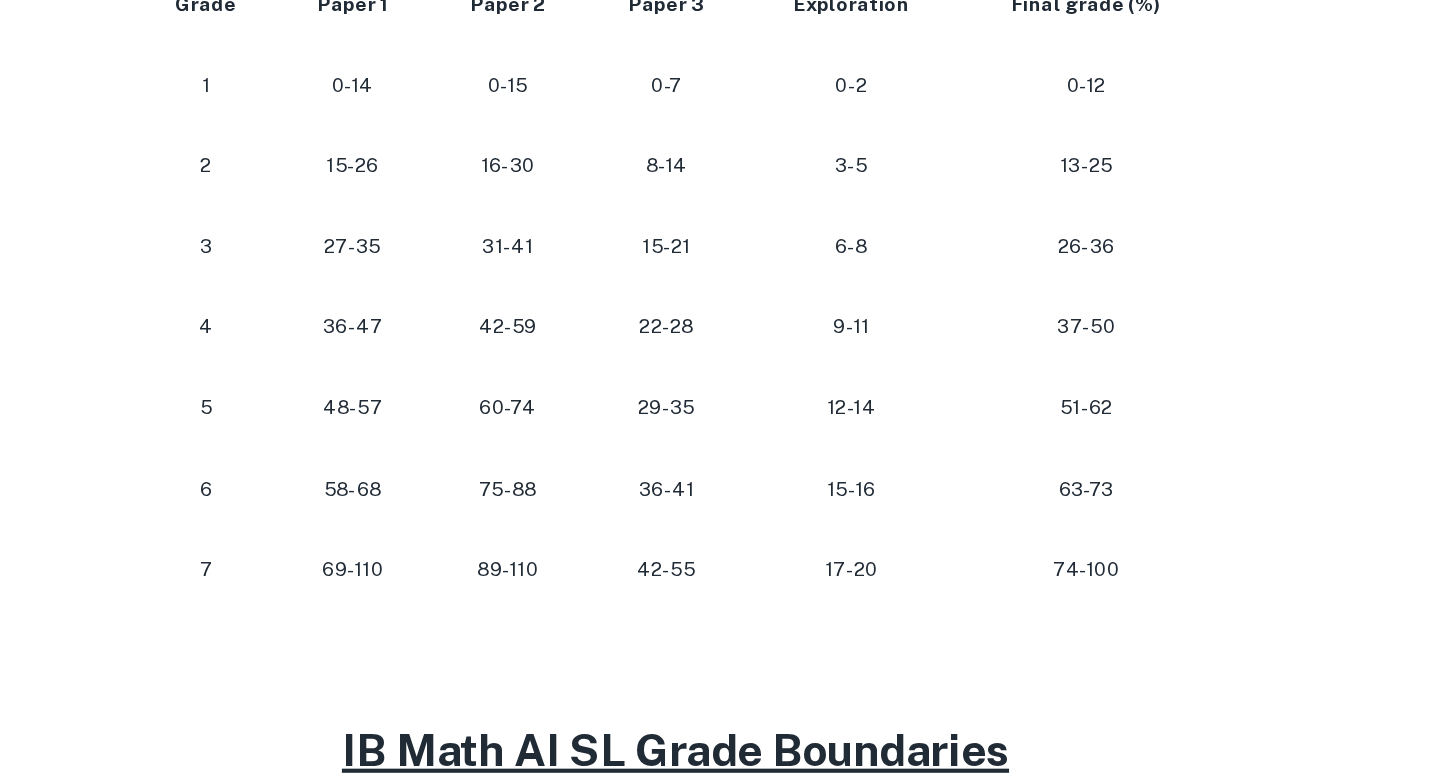 click at bounding box center (720, 680) 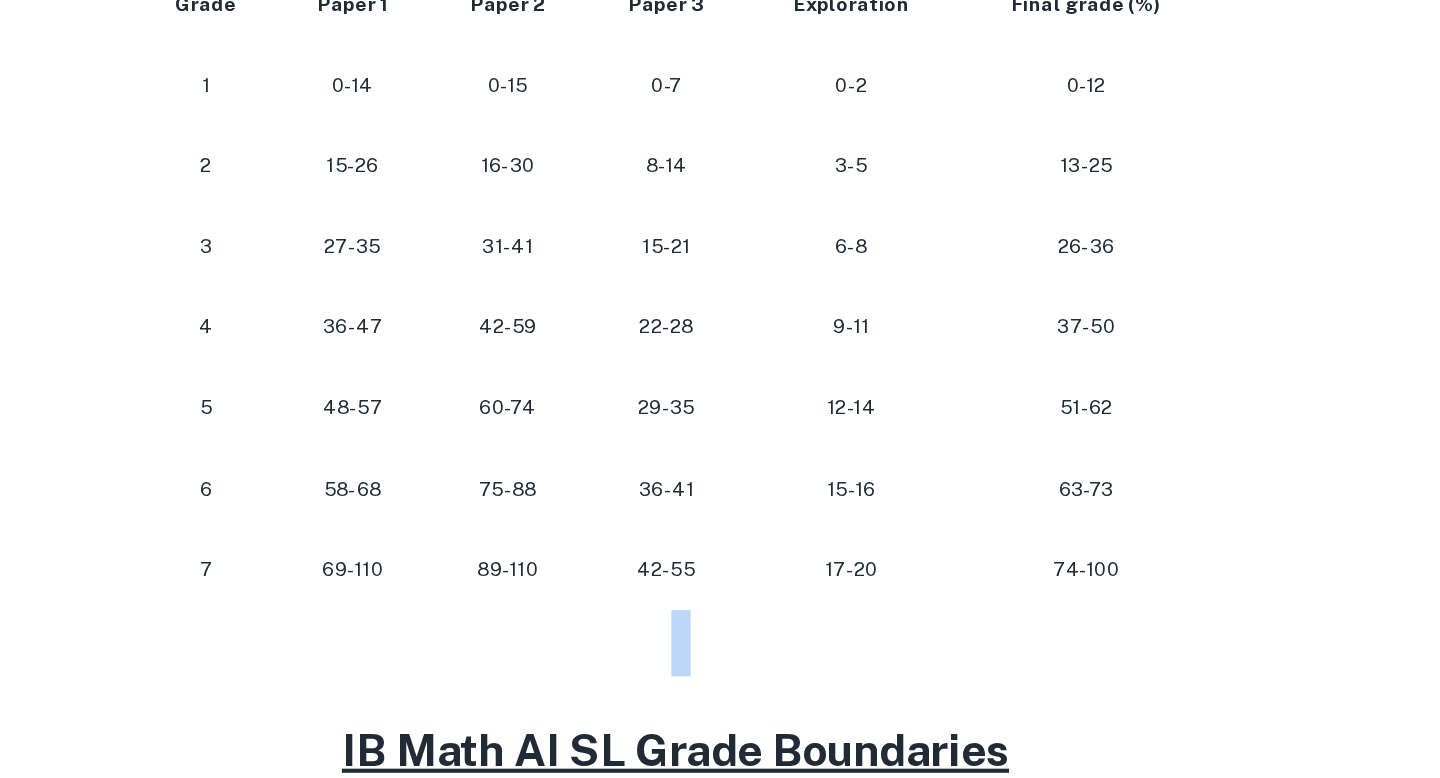 click at bounding box center [720, 680] 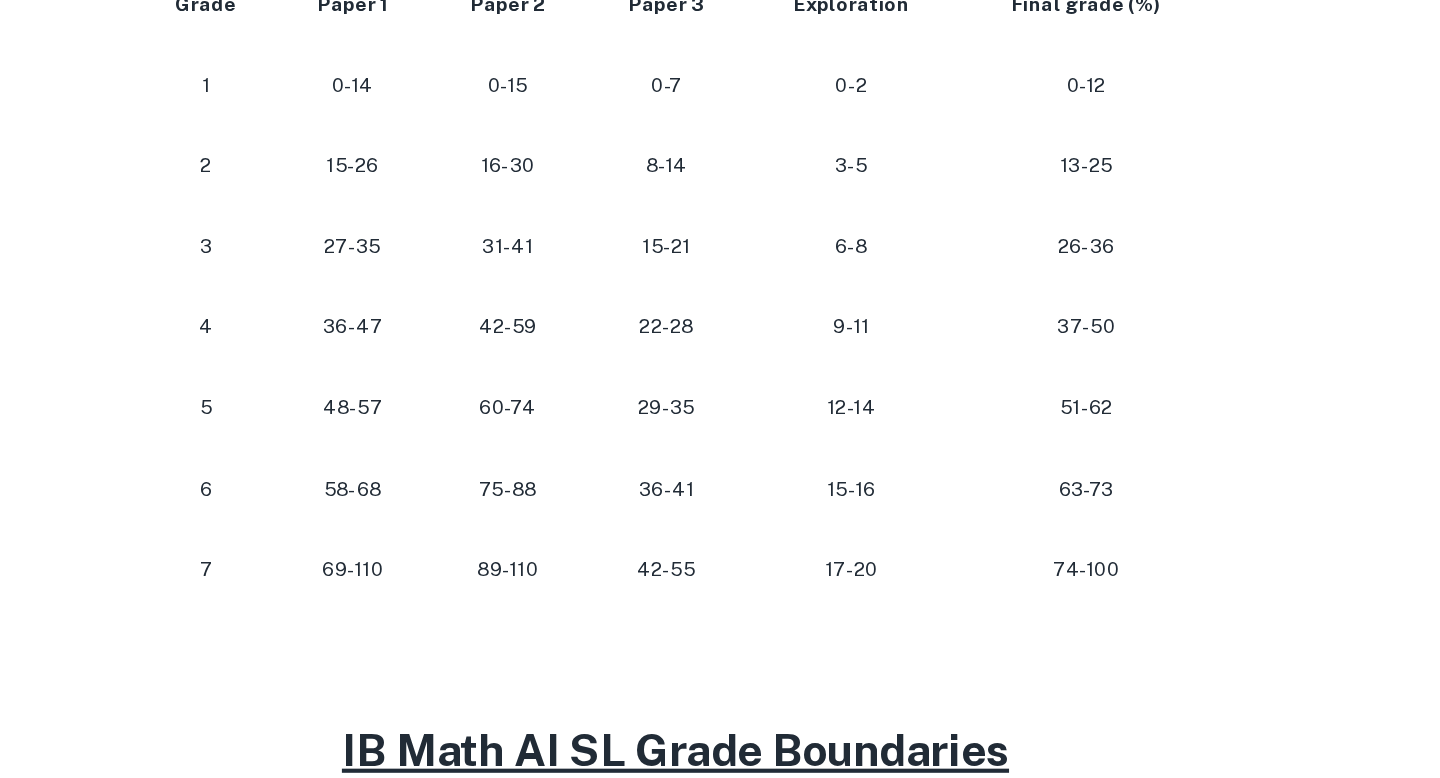 click on "74-100" at bounding box center [1022, 626] 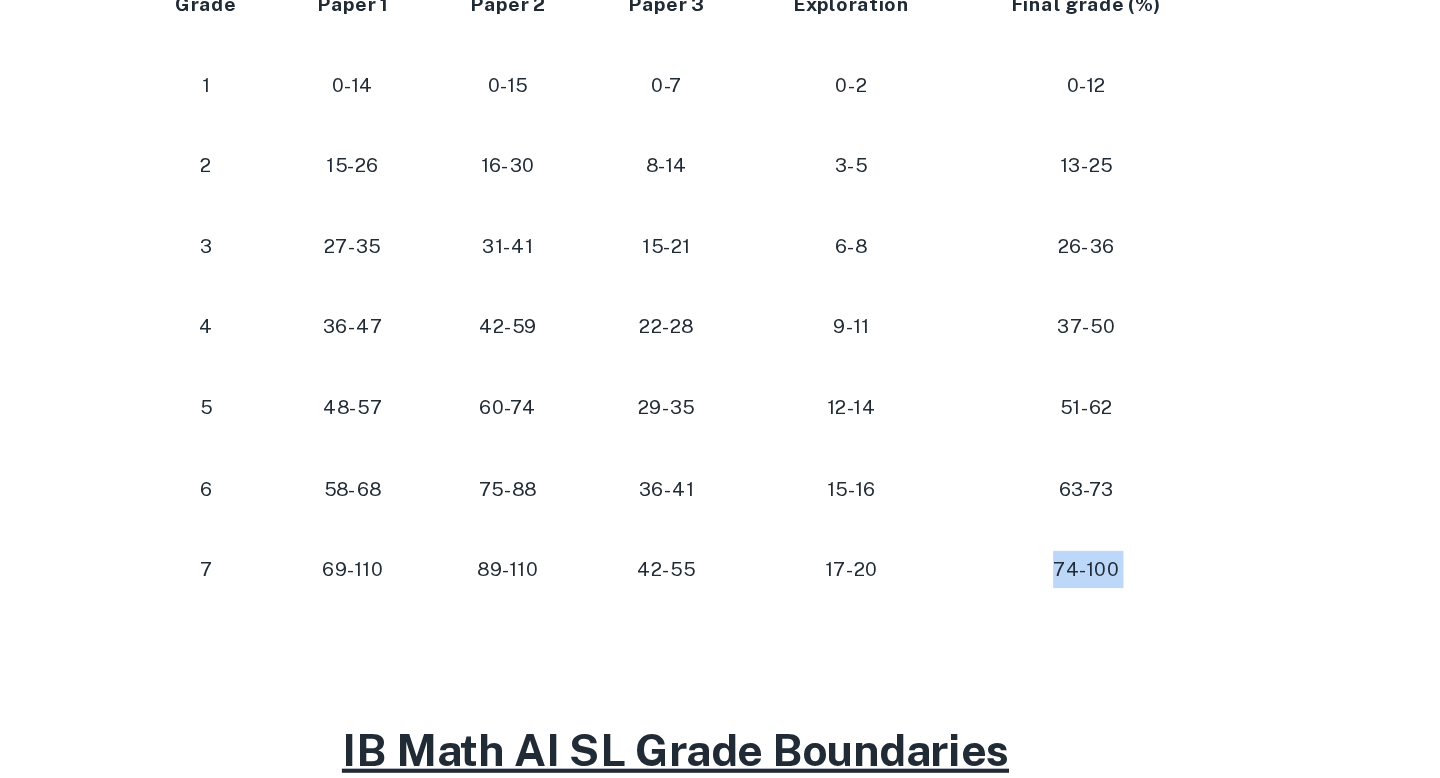 click on "74-100" at bounding box center [1018, 626] 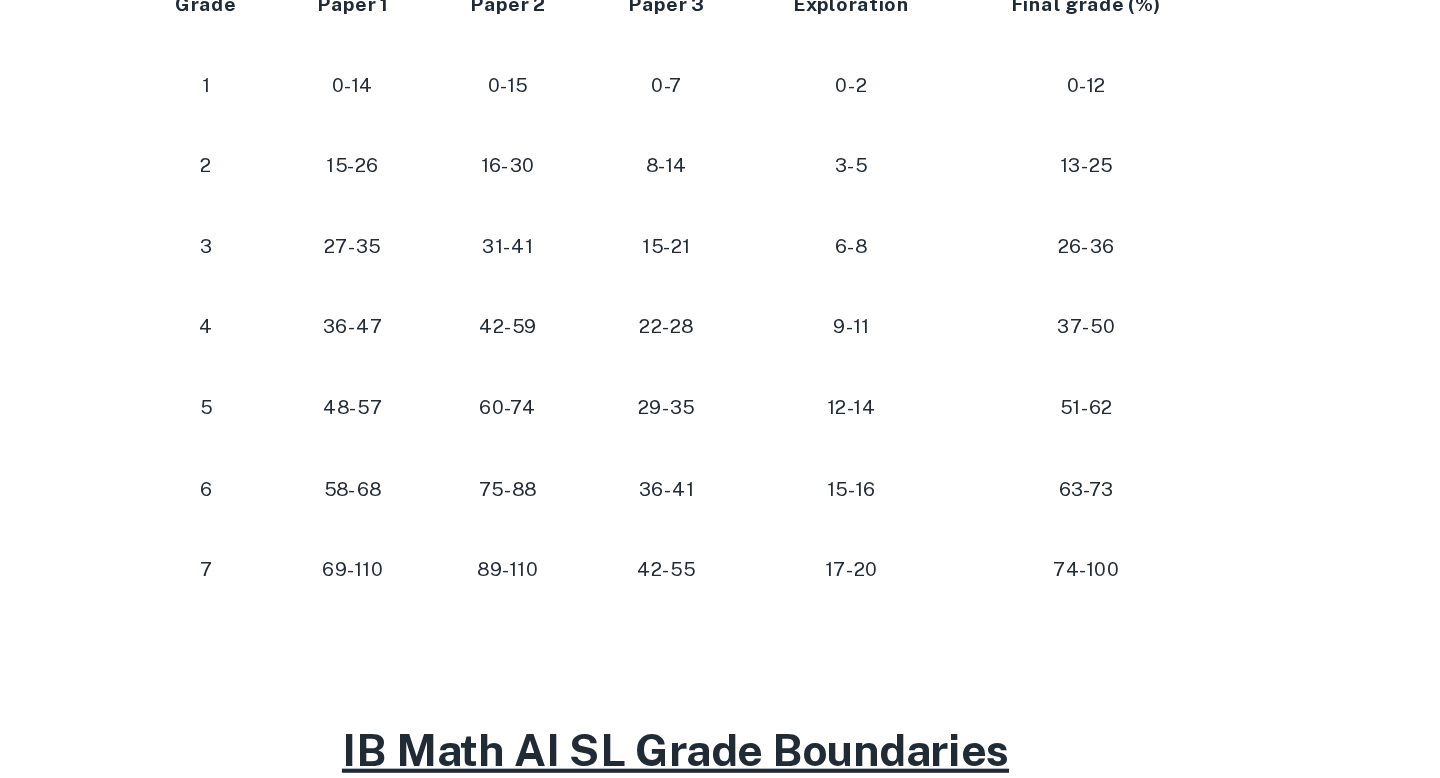 scroll, scrollTop: 1015, scrollLeft: 0, axis: vertical 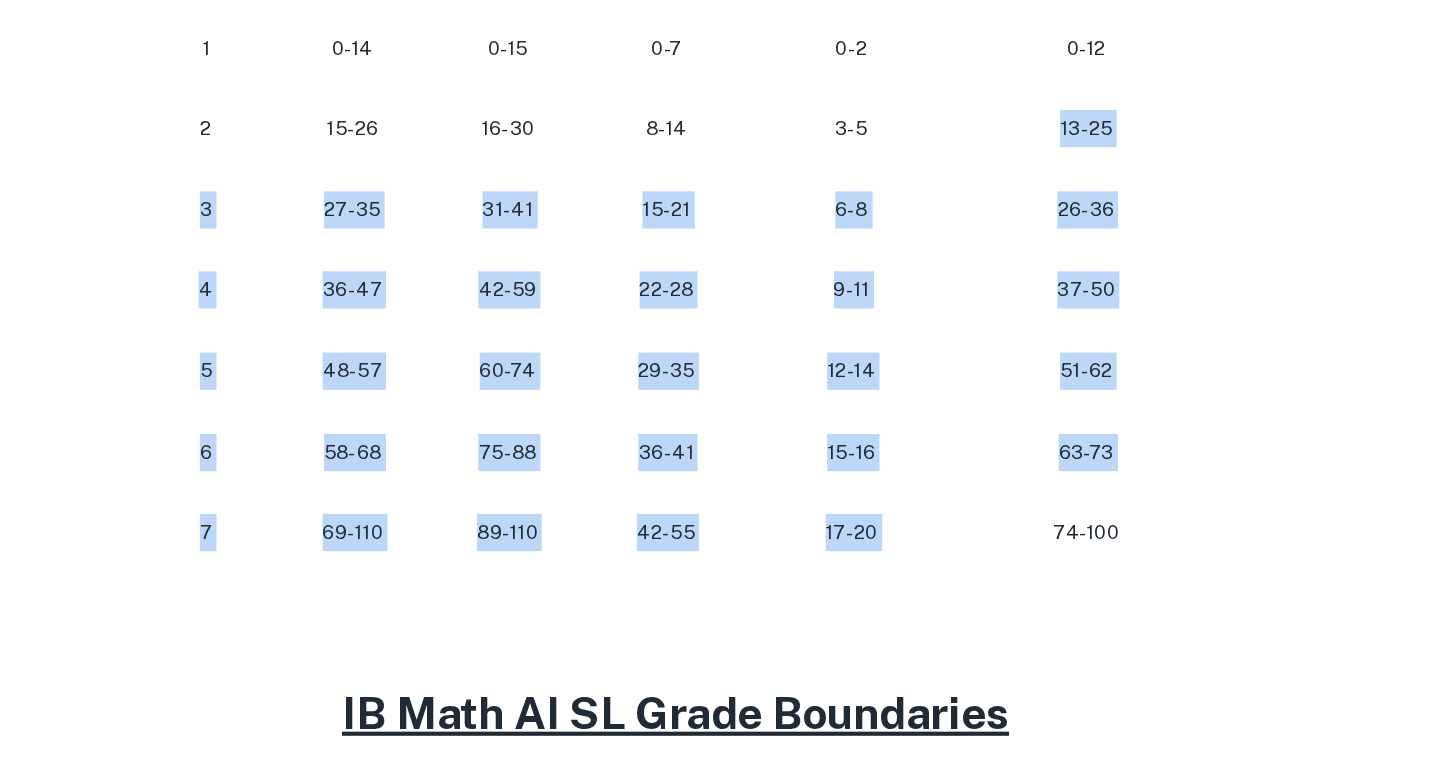 drag, startPoint x: 1085, startPoint y: 571, endPoint x: 1091, endPoint y: 364, distance: 207.08694 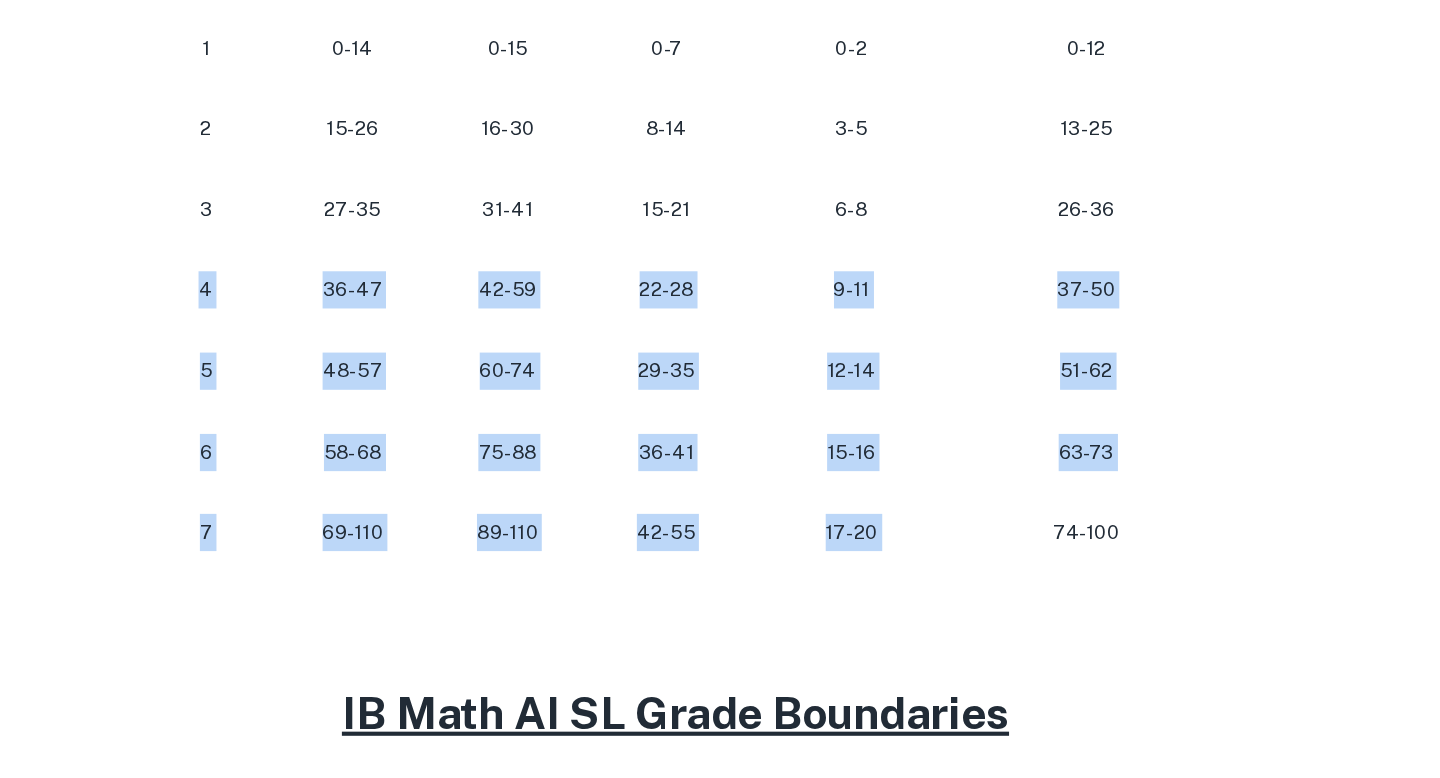 click on "26-36" at bounding box center [1018, 365] 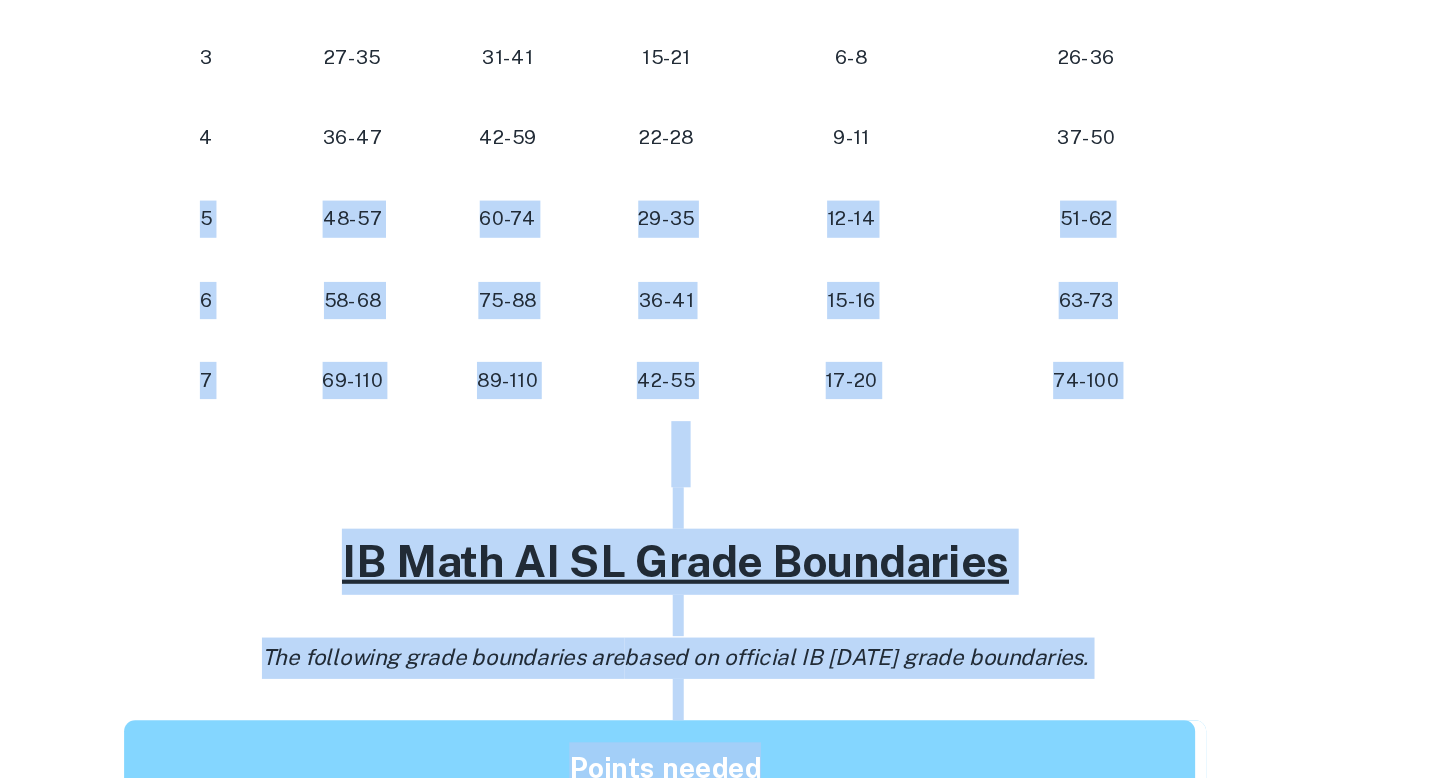 scroll, scrollTop: 1145, scrollLeft: 0, axis: vertical 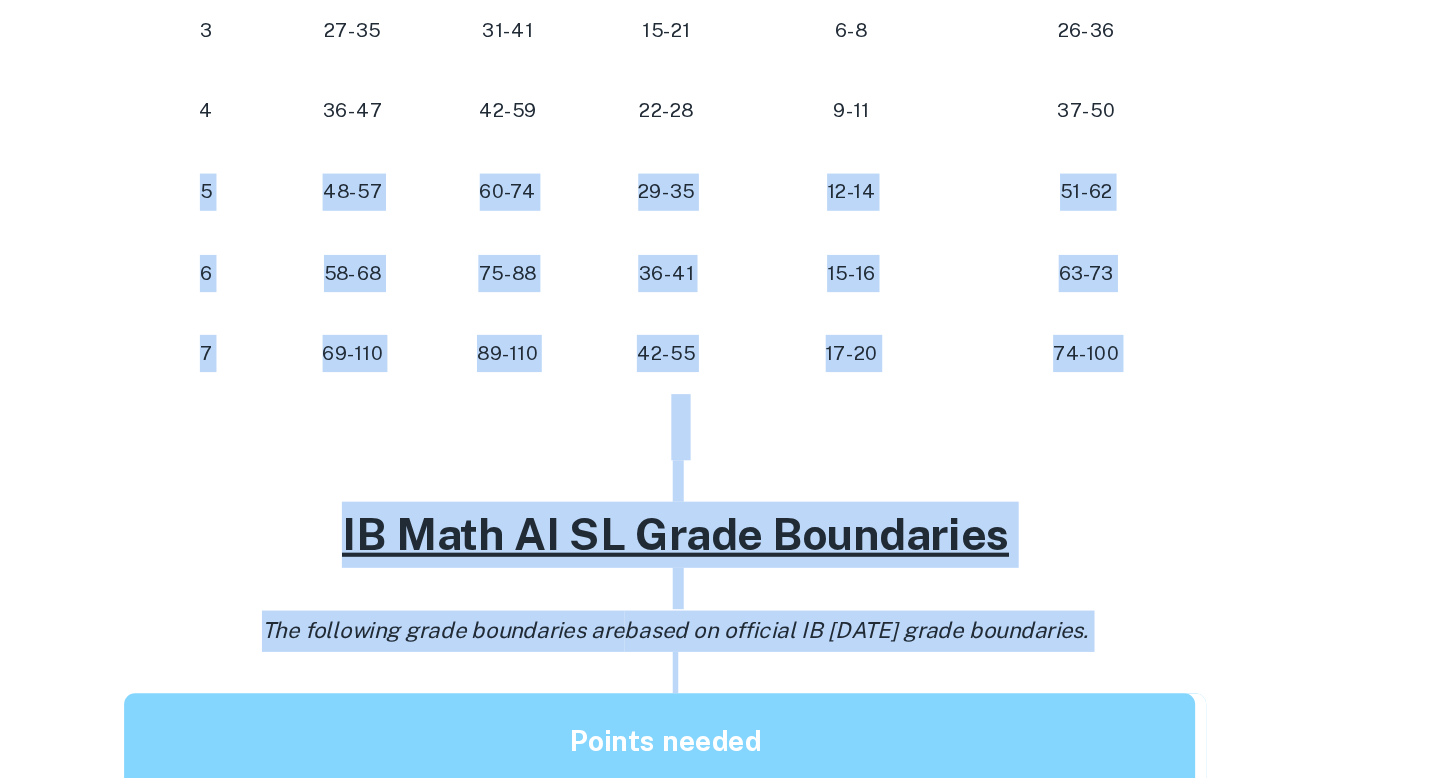drag, startPoint x: 1091, startPoint y: 446, endPoint x: 1062, endPoint y: 501, distance: 62.177166 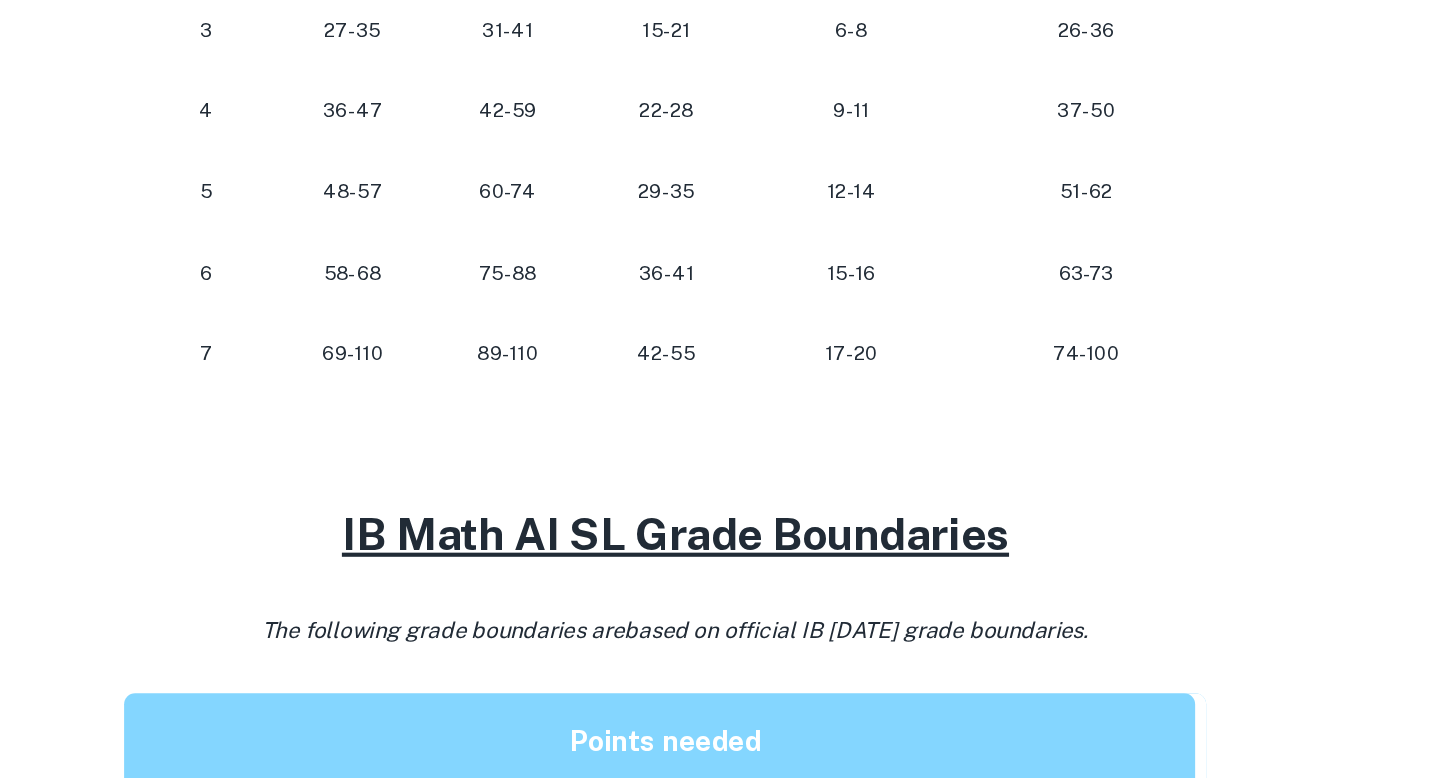 click at bounding box center [720, 523] 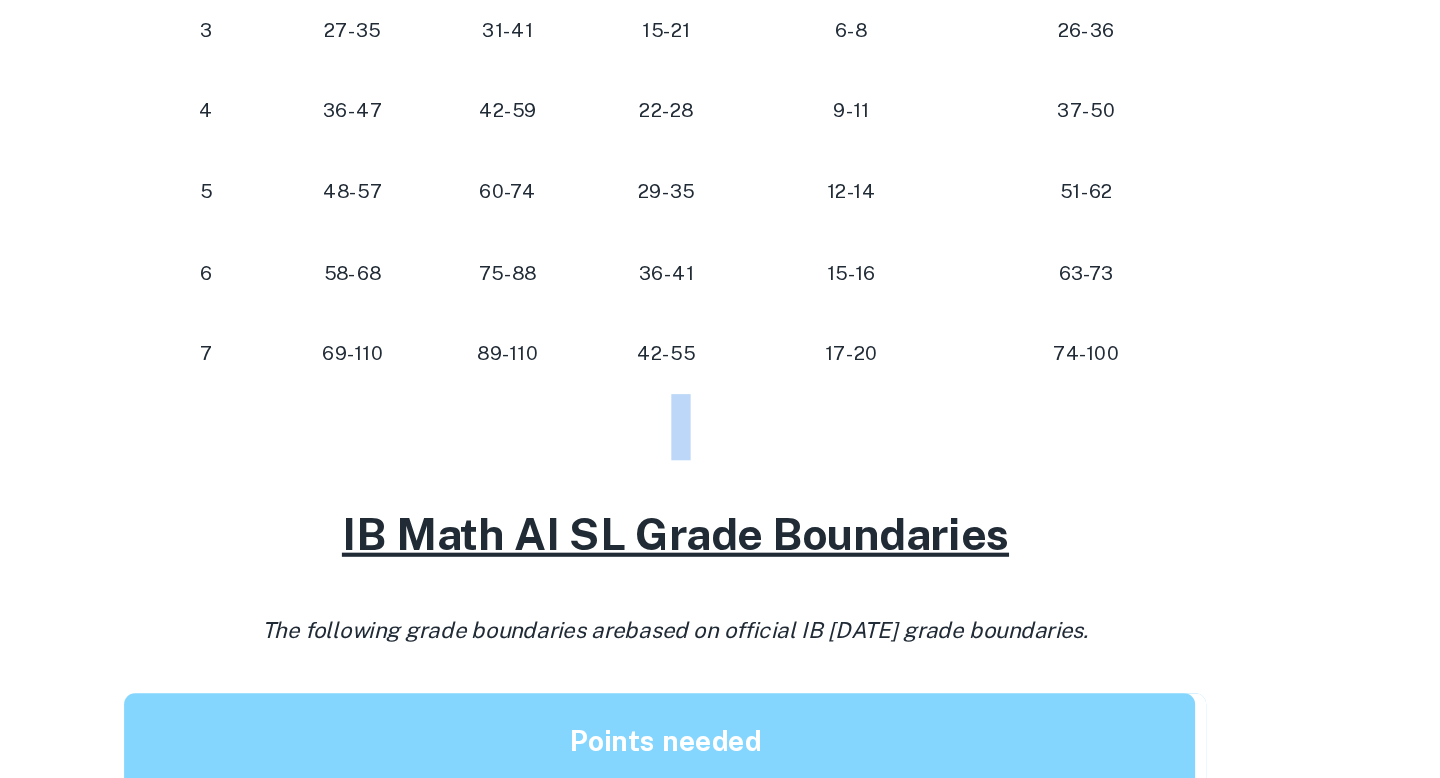click at bounding box center (720, 523) 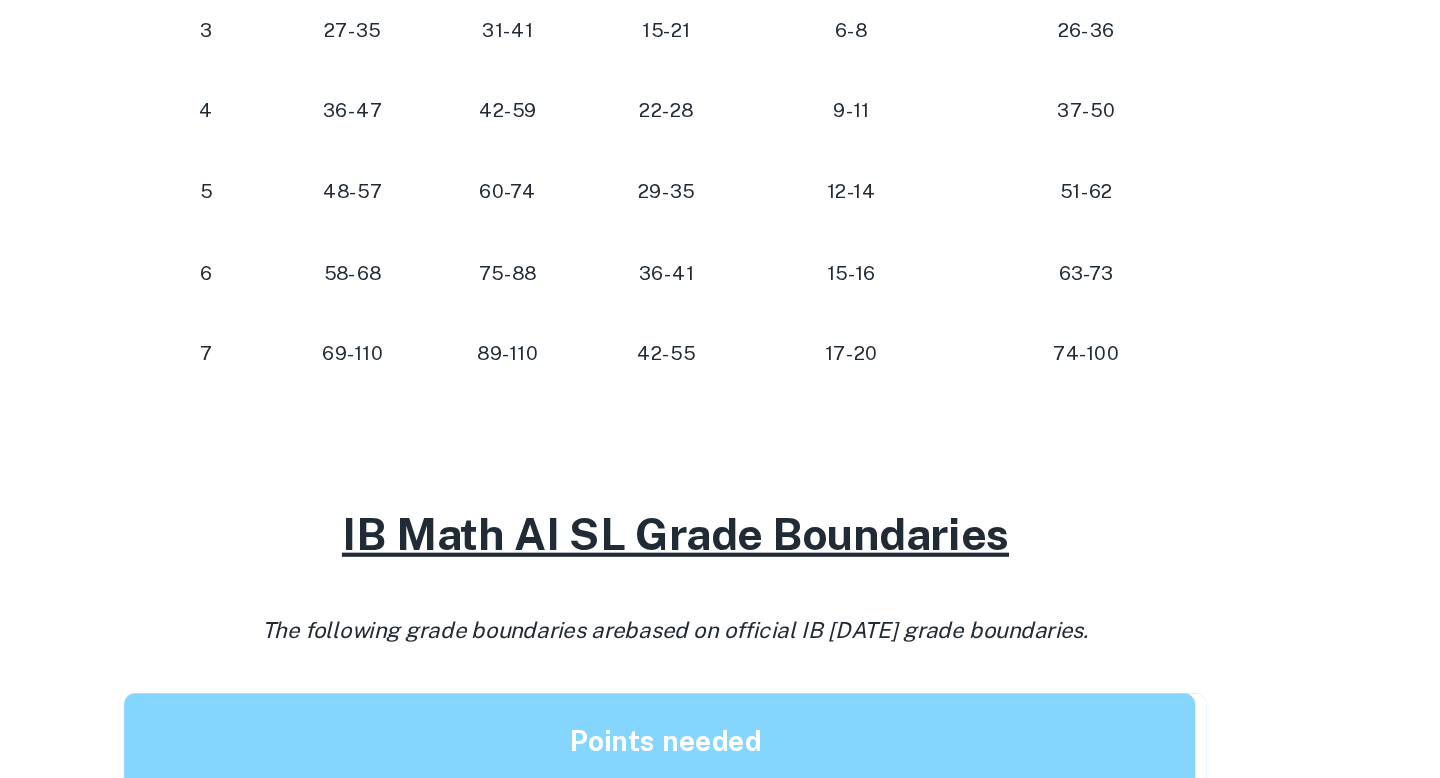 click at bounding box center [720, 562] 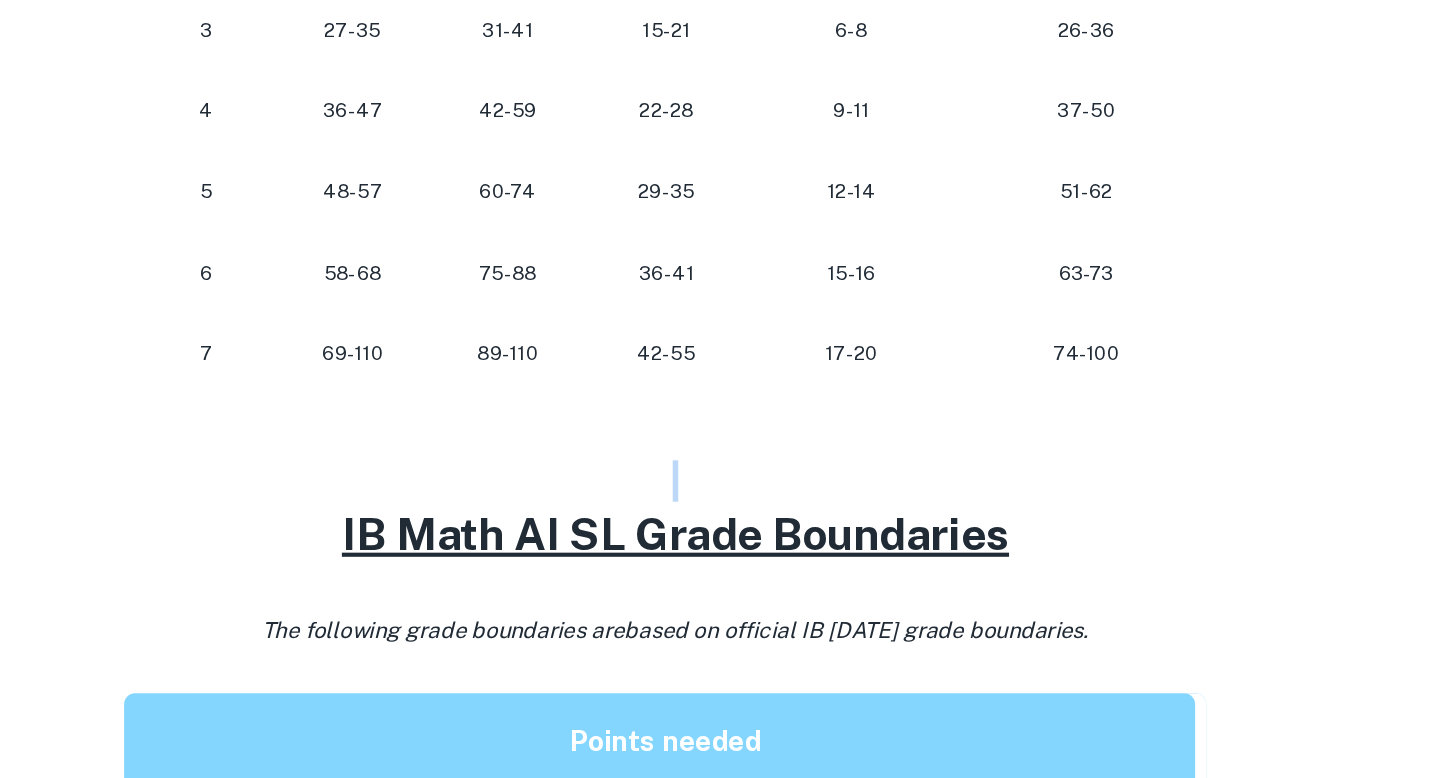 click at bounding box center [720, 562] 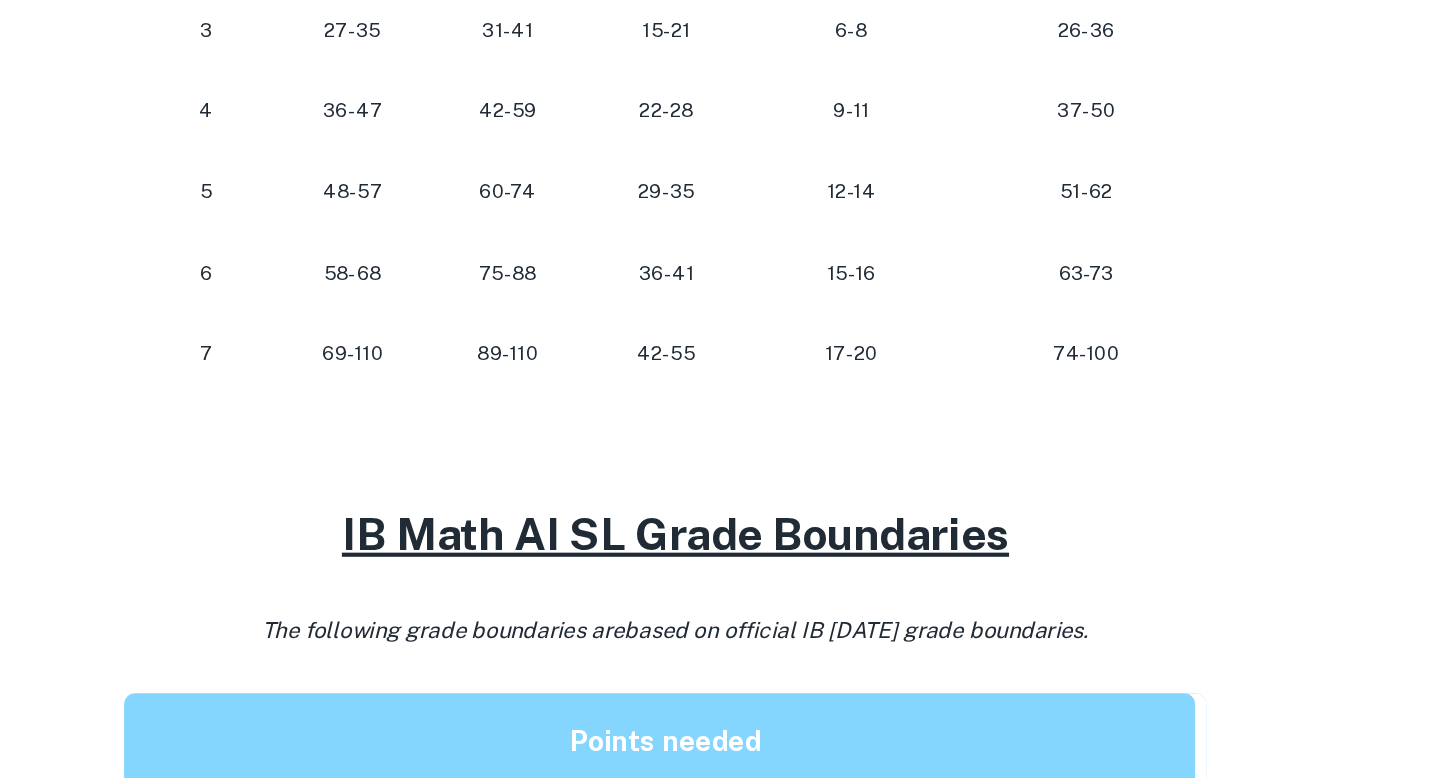 click at bounding box center (720, 562) 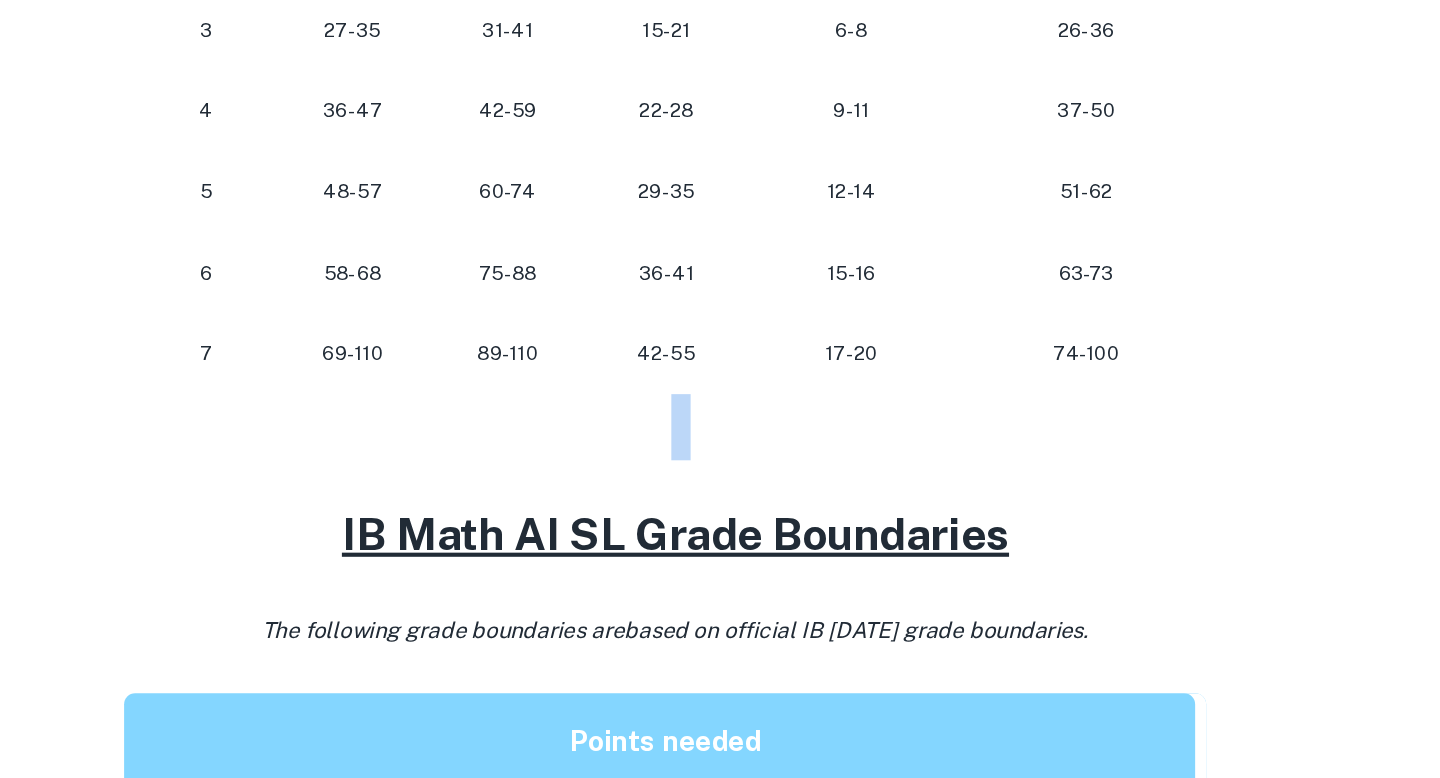 click at bounding box center (720, 523) 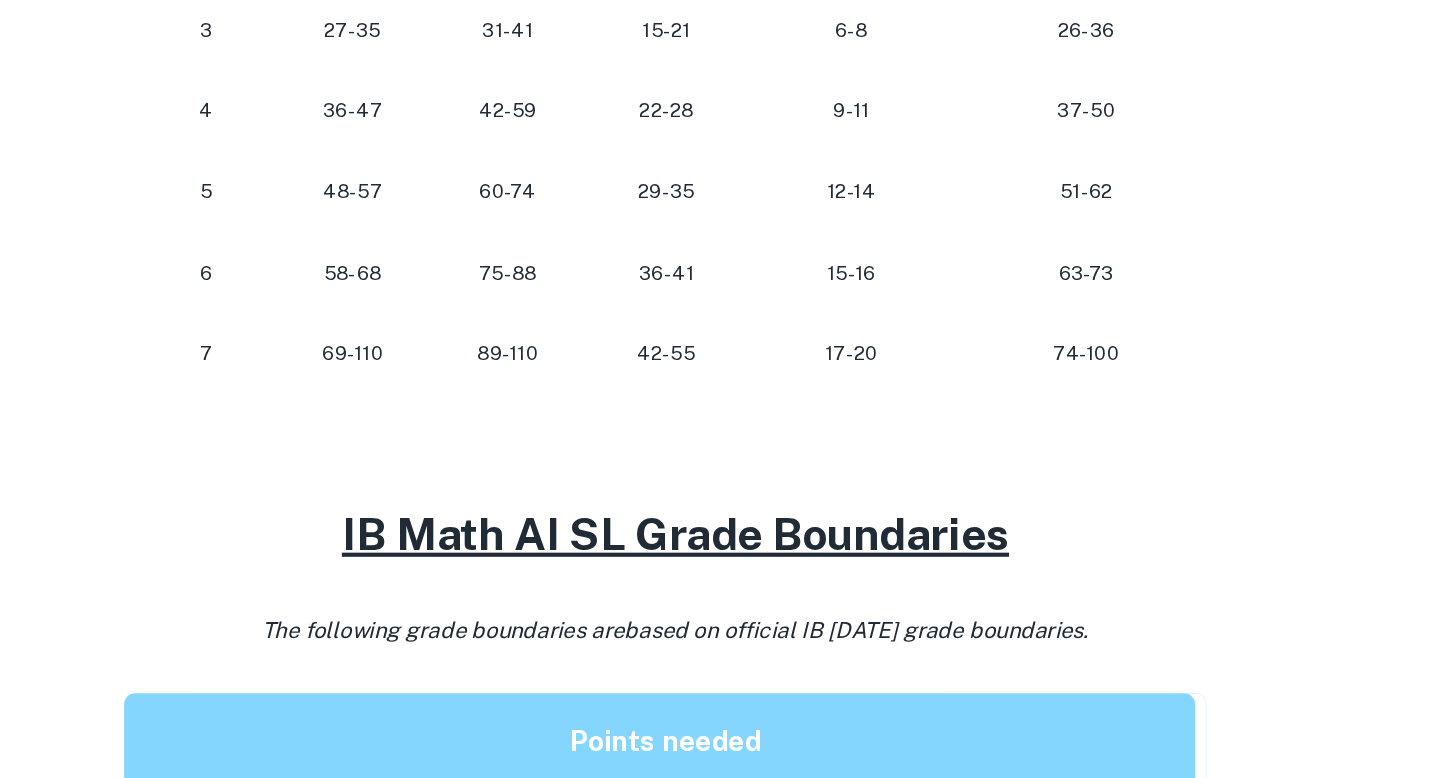 click at bounding box center [720, 523] 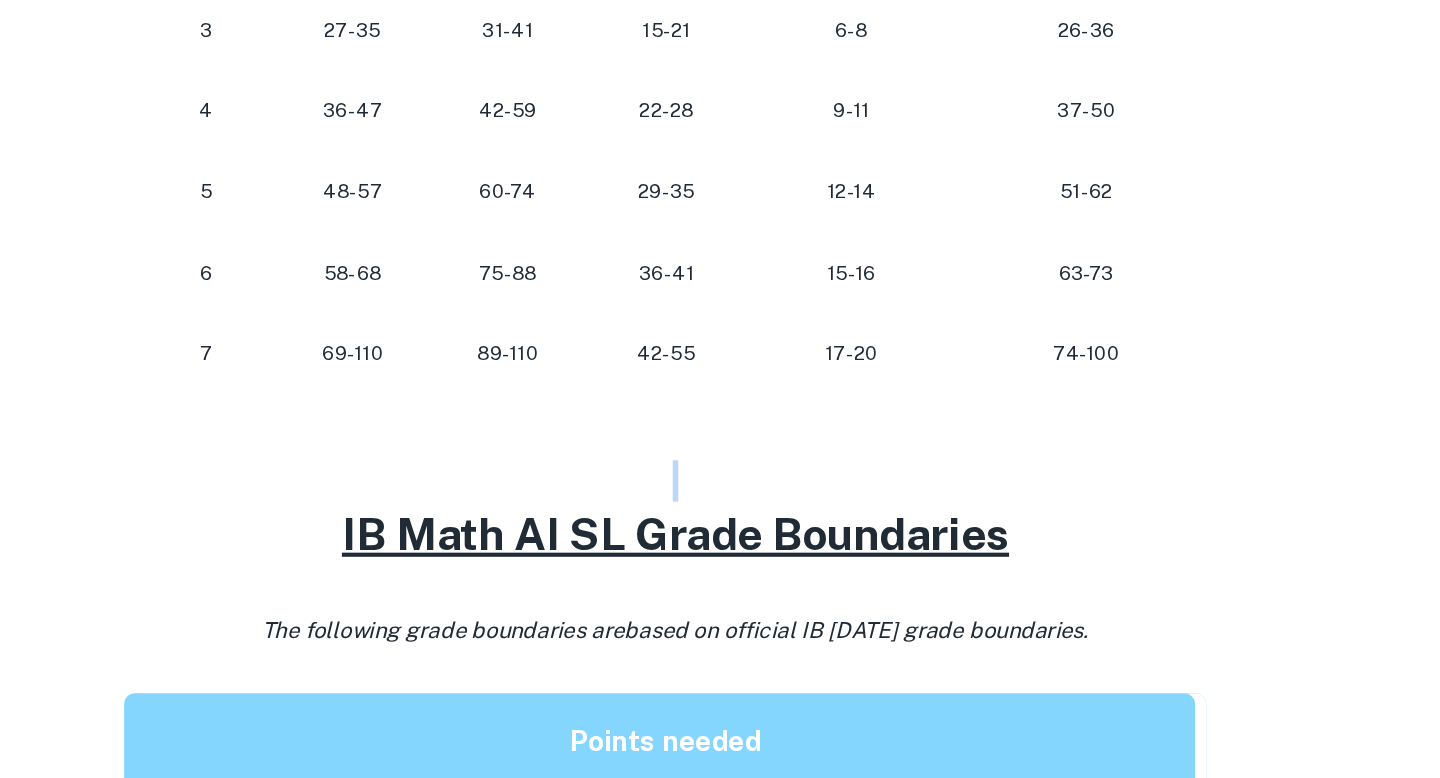click at bounding box center (720, 523) 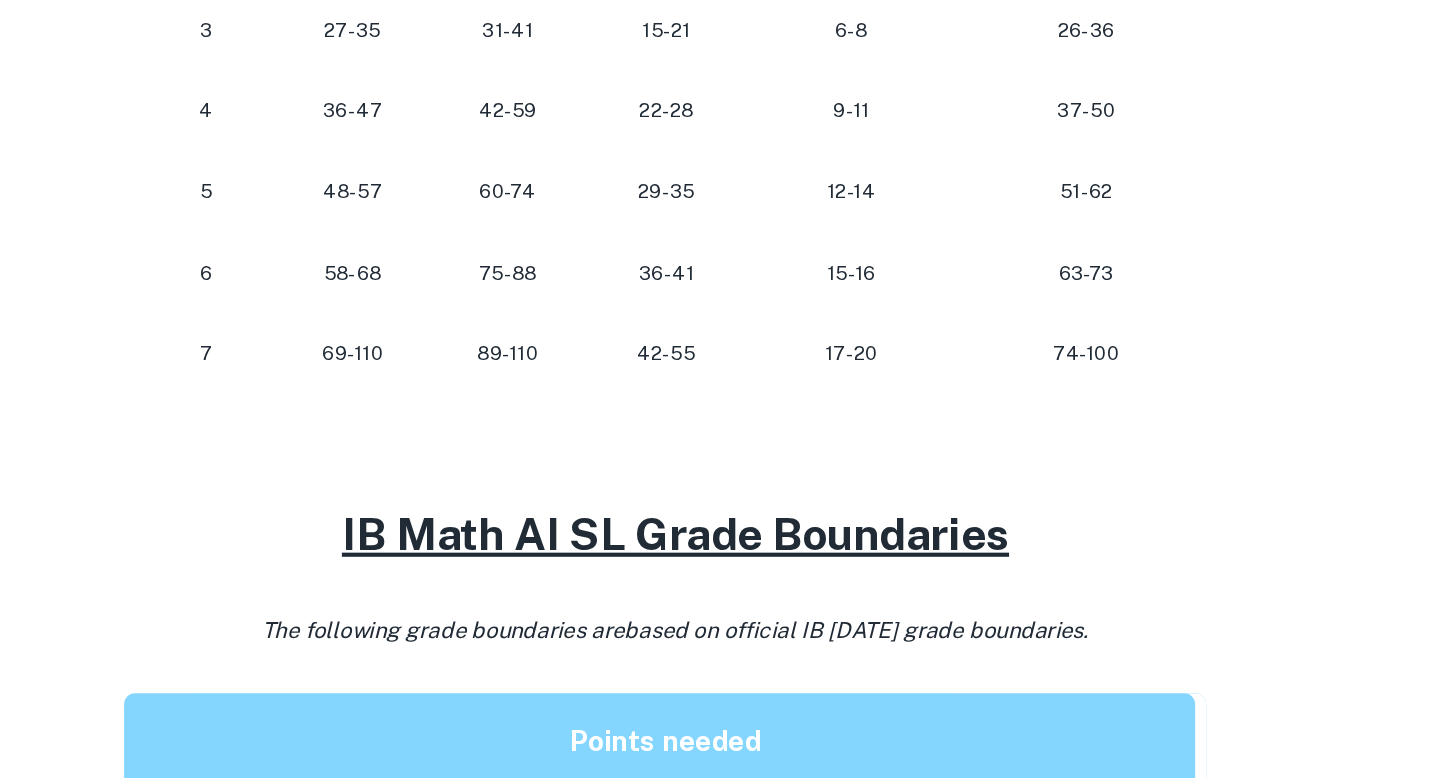 click at bounding box center [720, 523] 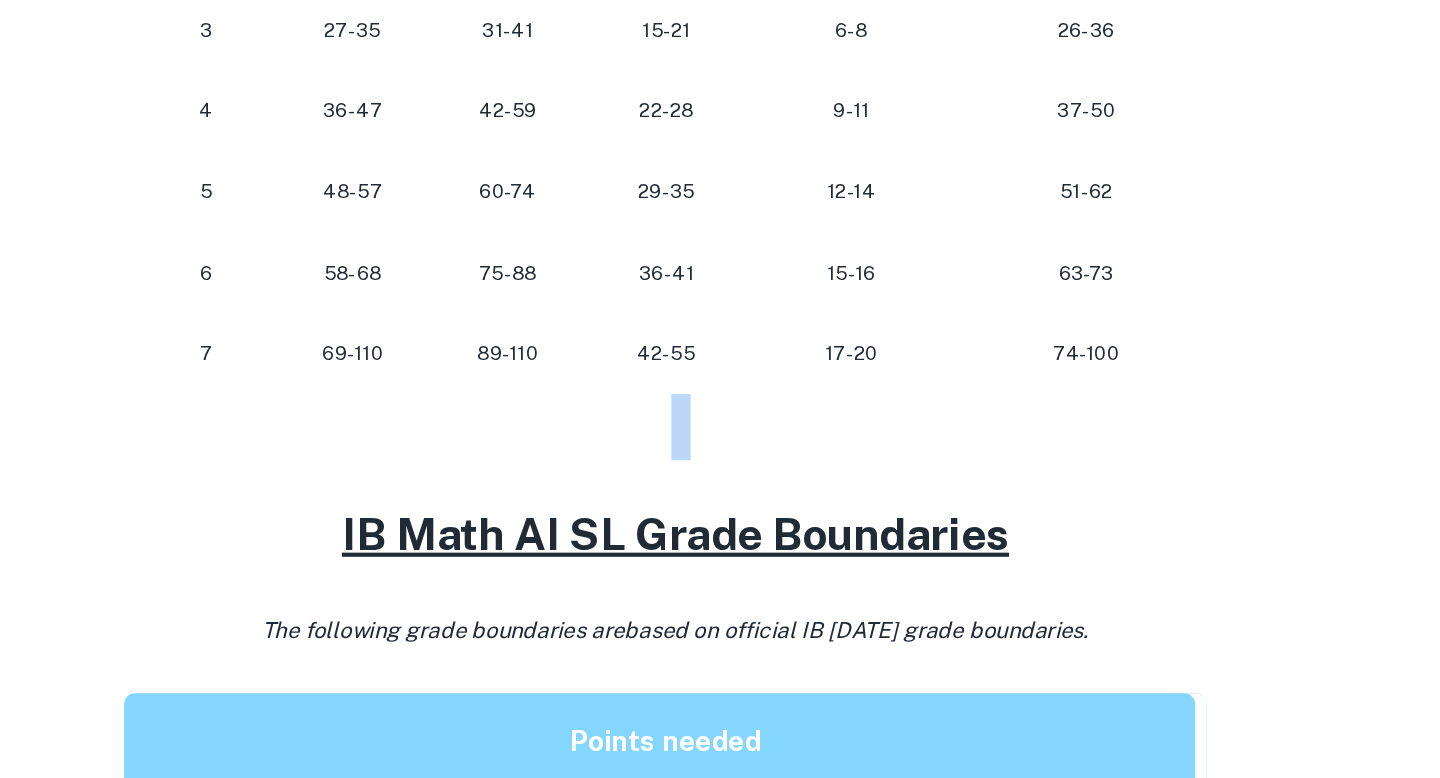 click at bounding box center (720, 523) 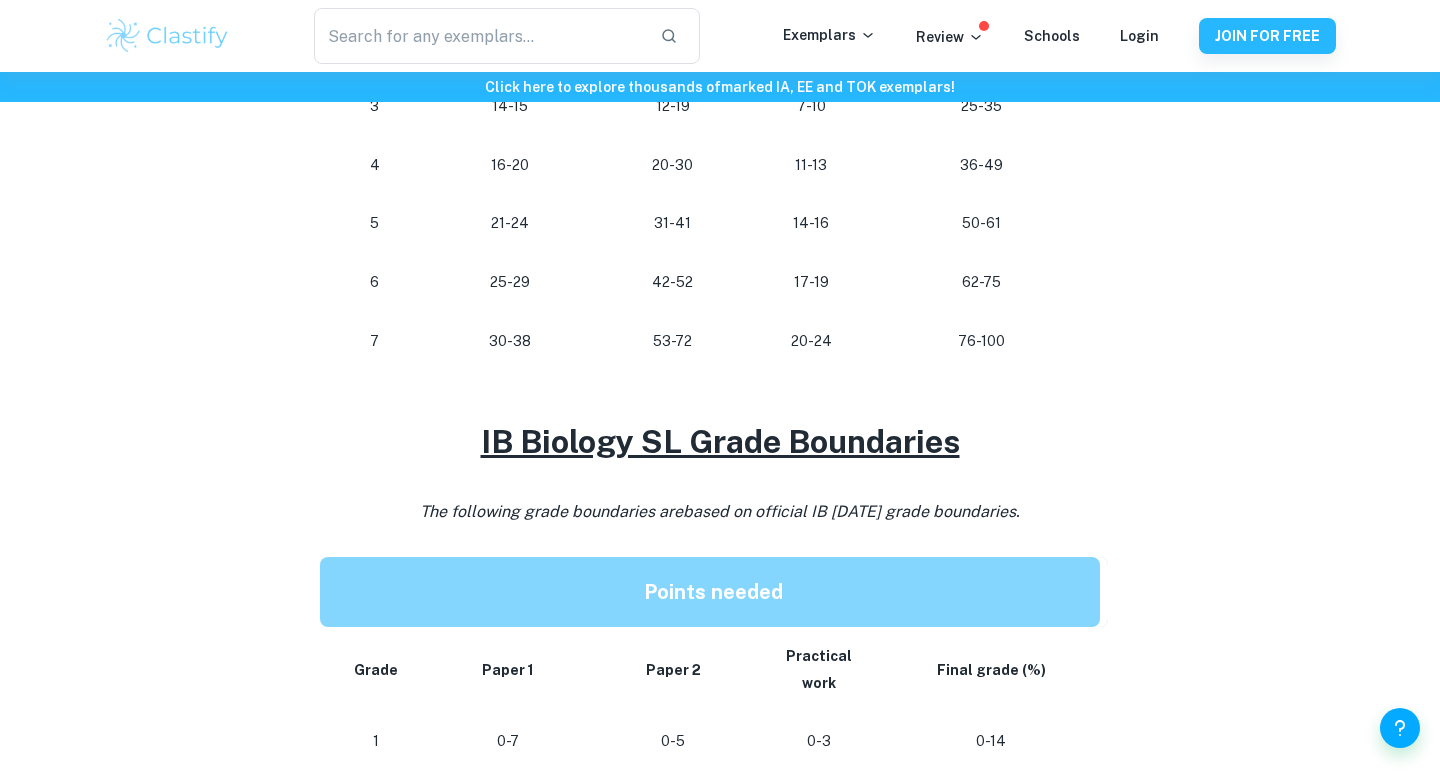 scroll, scrollTop: 1142, scrollLeft: 0, axis: vertical 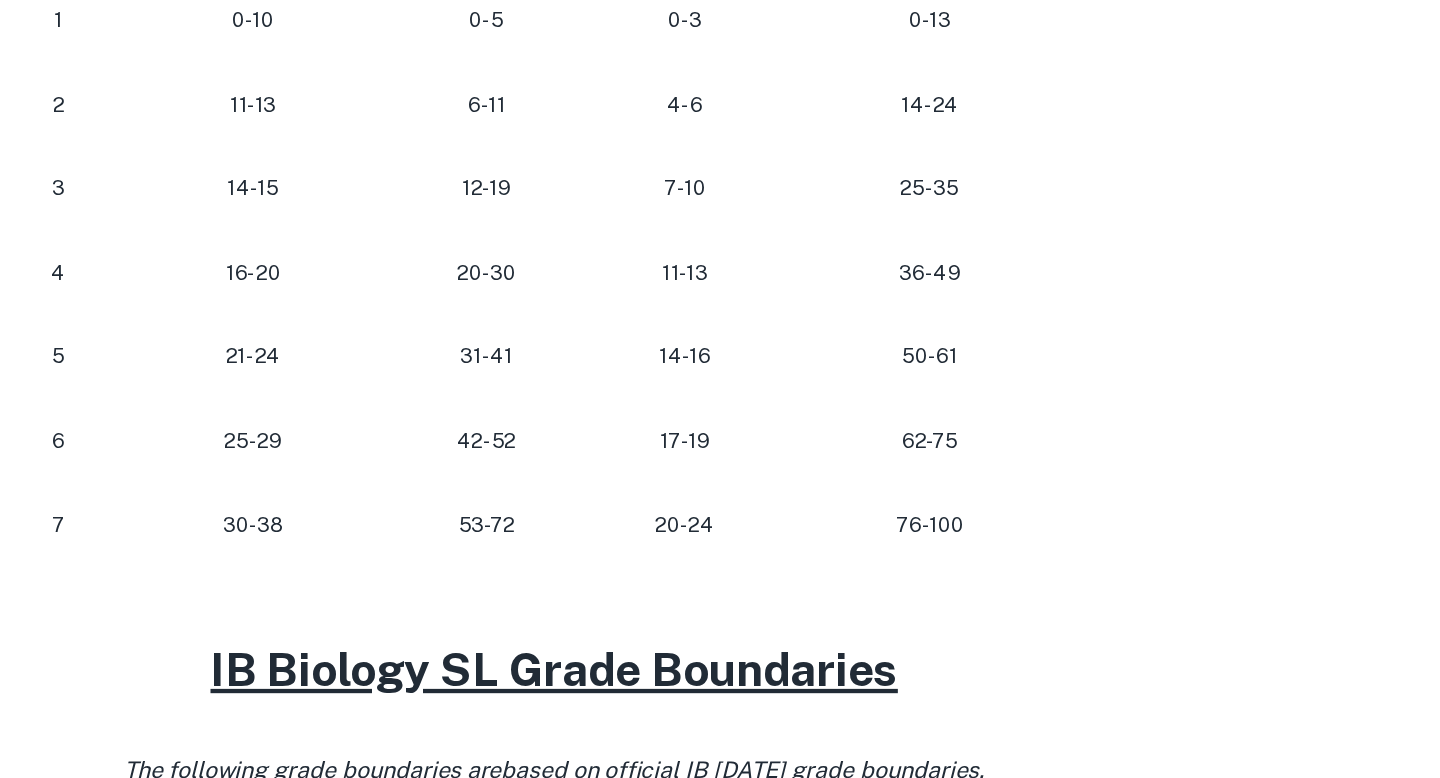 click on "76-100" at bounding box center [982, 560] 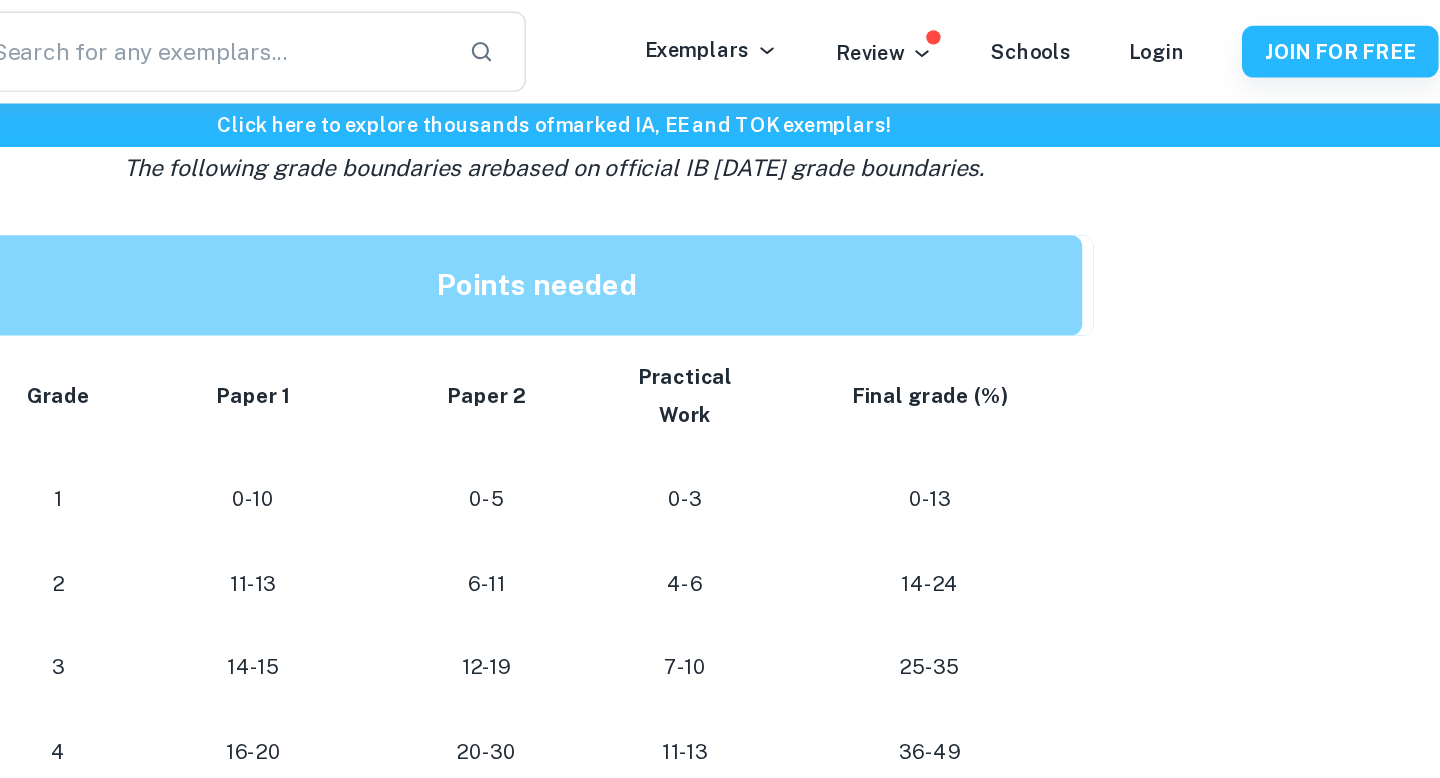 click on "0-13" at bounding box center (986, 348) 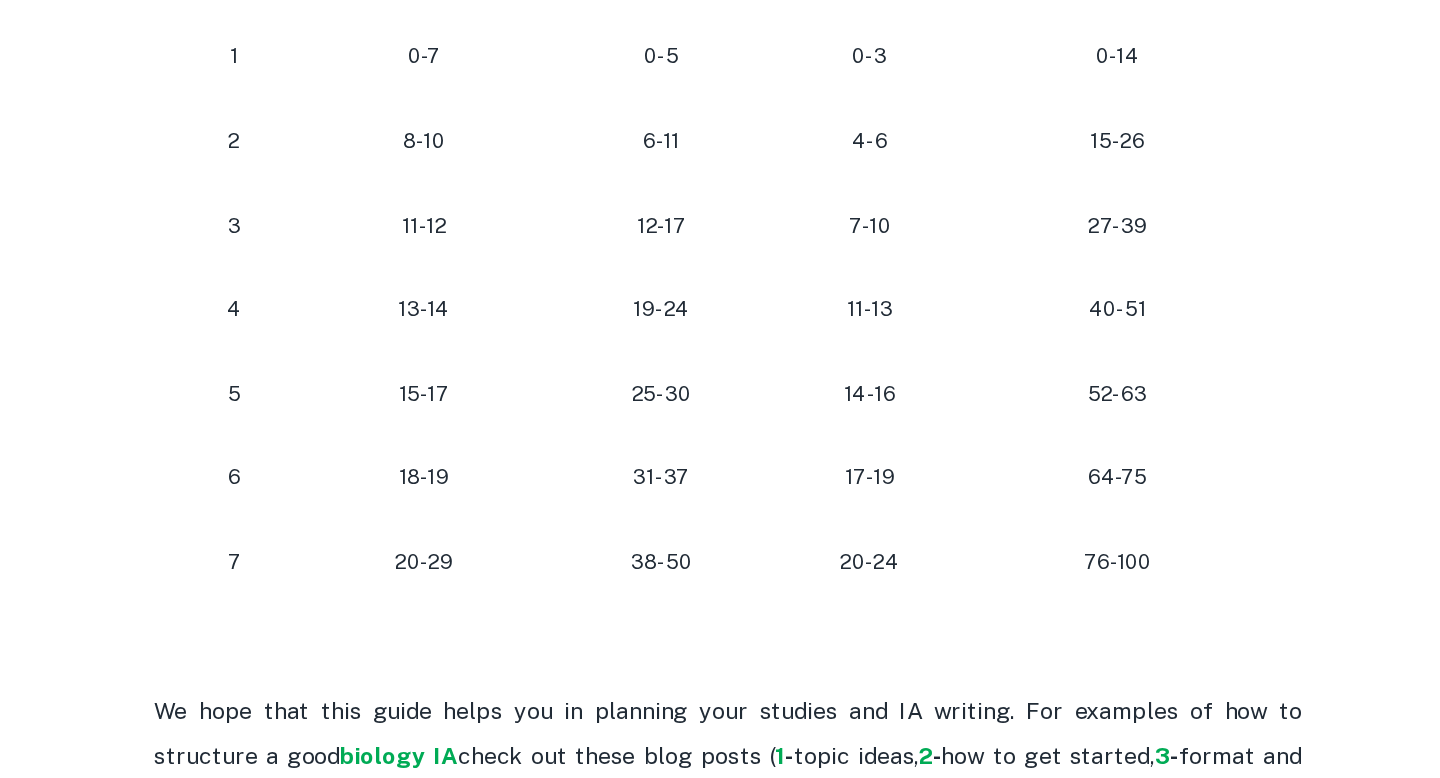 scroll, scrollTop: 1835, scrollLeft: 0, axis: vertical 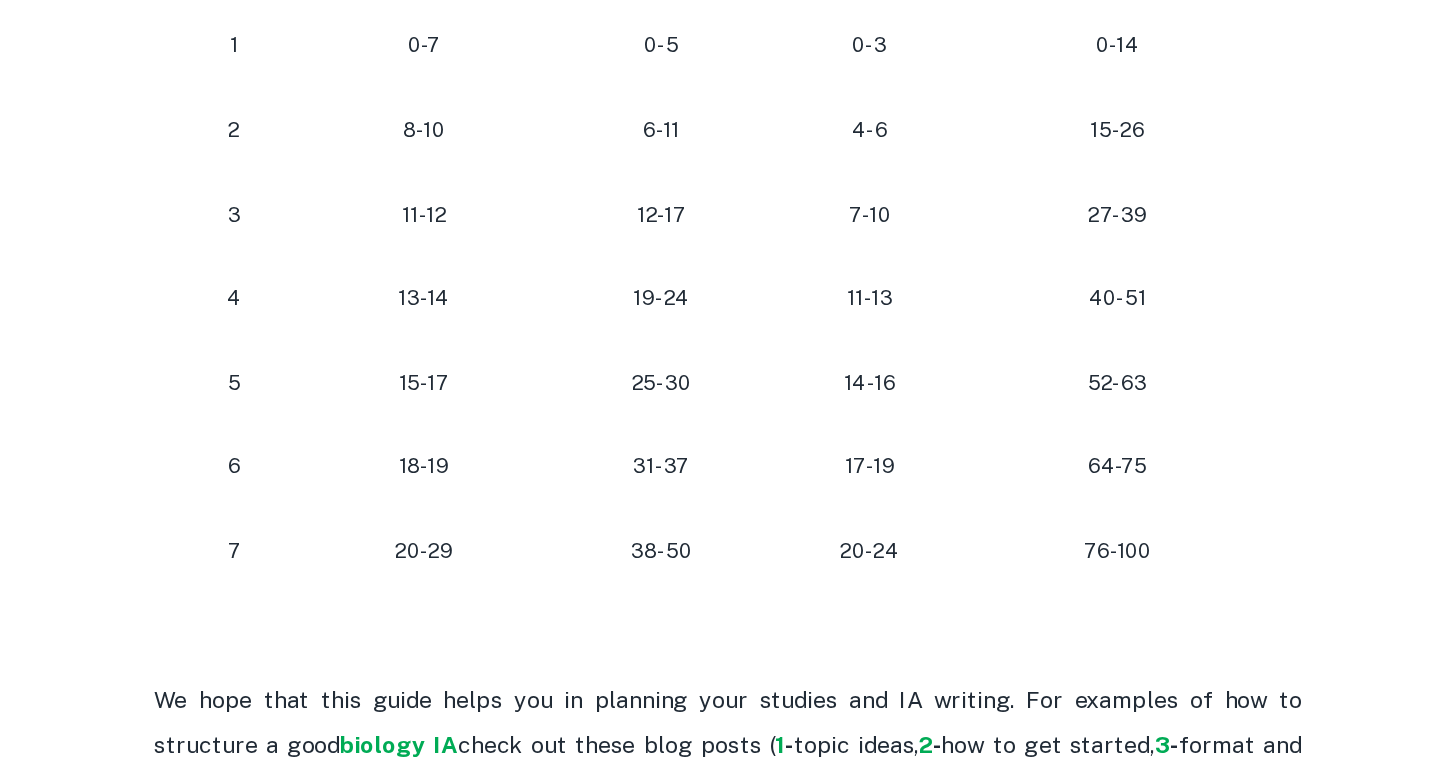 click on "Are you in the process of preparing for your IB Biology exams or writing your IA and wondering how you can get the best possible grade? This post is here to help give you an idea of the grade boundaries for Biology so you can plan yourself accordingly. Keep in mind that these values change from session to session and hence are only an indicator of the approximate marks you would need for a certain grade, but feel free to use this guide as a planning tool!     IB Biology HL Grade Boundaries   The following grade boundaries are  based on official IB [DATE] grade boundaries.   Points needed Grade Paper 1 Paper 2 Practical Work Final grade (%) 1 0-10 0-5 0-3 0-13 2 11-13 6-11 4-6 14-24 3 14-15 12-19 7-10 25-35 4 16-20 [PHONE_NUMBER] [PHONE_NUMBER] [PHONE_NUMBER] [PHONE_NUMBER] [PHONE_NUMBER] [PHONE_NUMBER] [PHONE_NUMBER] 76-100   IB Biology SL Grade Boundaries   The following grade boundaries are  based on official IB [DATE] grade boundaries.   Points needed Grade Paper 1 Paper 2 Practical work Final grade (%) 1 0-7" at bounding box center [720, -80] 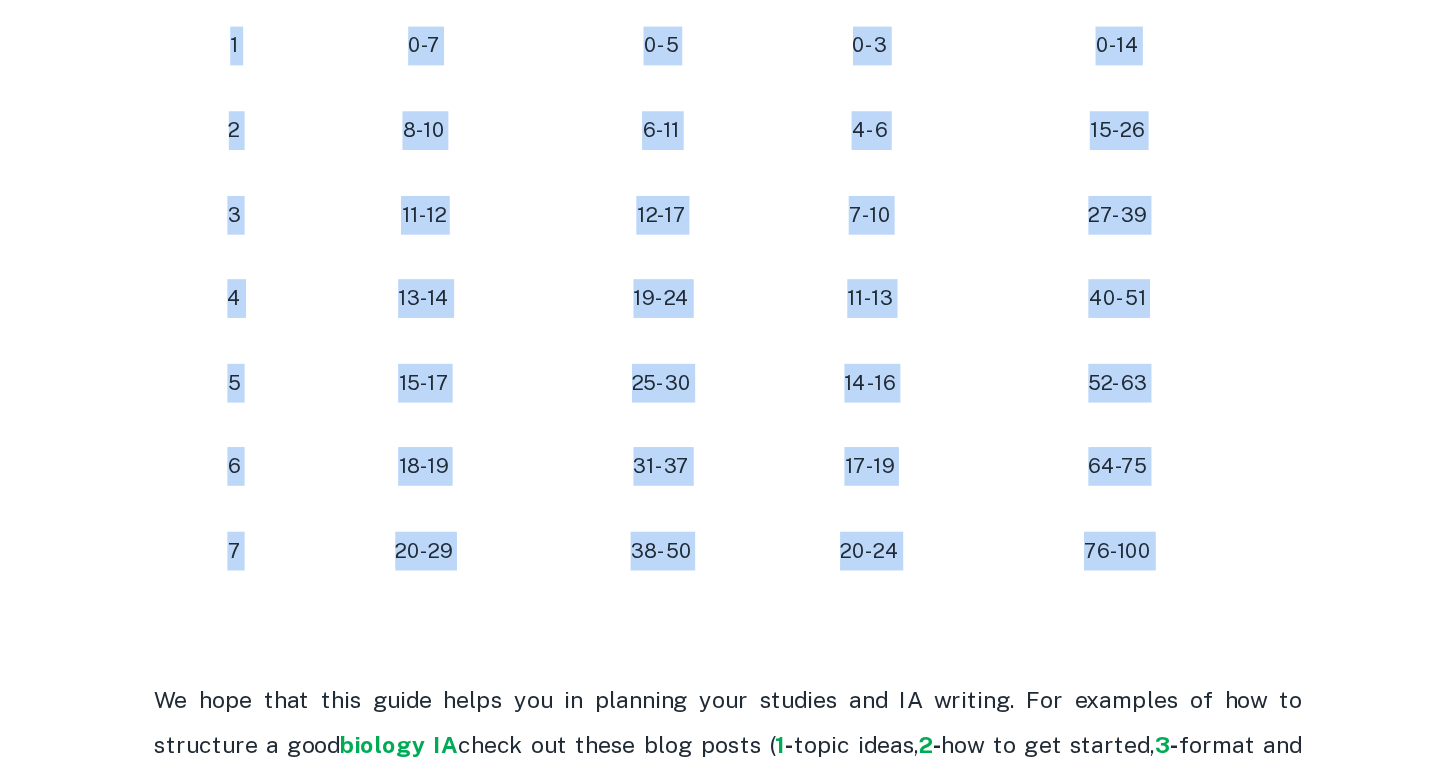 click on "IB Biology Grade Boundaries  By  [PERSON_NAME] • [DATE] Get feedback on your  Biology IA Marked only by official IB examiners Learn more Are you in the process of preparing for your IB Biology exams or writing your IA and wondering how you can get the best possible grade? This post is here to help give you an idea of the grade boundaries for Biology so you can plan yourself accordingly. Keep in mind that these values change from session to session and hence are only an indicator of the approximate marks you would need for a certain grade, but feel free to use this guide as a planning tool!     IB Biology HL Grade Boundaries   The following grade boundaries are  based on official IB [DATE] grade boundaries.   Points needed Grade Paper 1 Paper 2 Practical Work Final grade (%) 1 0-10 0-5 0-3 0-13 2 11-13 6-11 4-6 14-24 3 14-15 12-19 7-10 25-35 4 16-20 [PHONE_NUMBER] [PHONE_NUMBER] [PHONE_NUMBER] [PHONE_NUMBER] [PHONE_NUMBER] [PHONE_NUMBER] [PHONE_NUMBER] 76-100   IB Biology SL Grade Boundaries     Points needed" at bounding box center [720, -239] 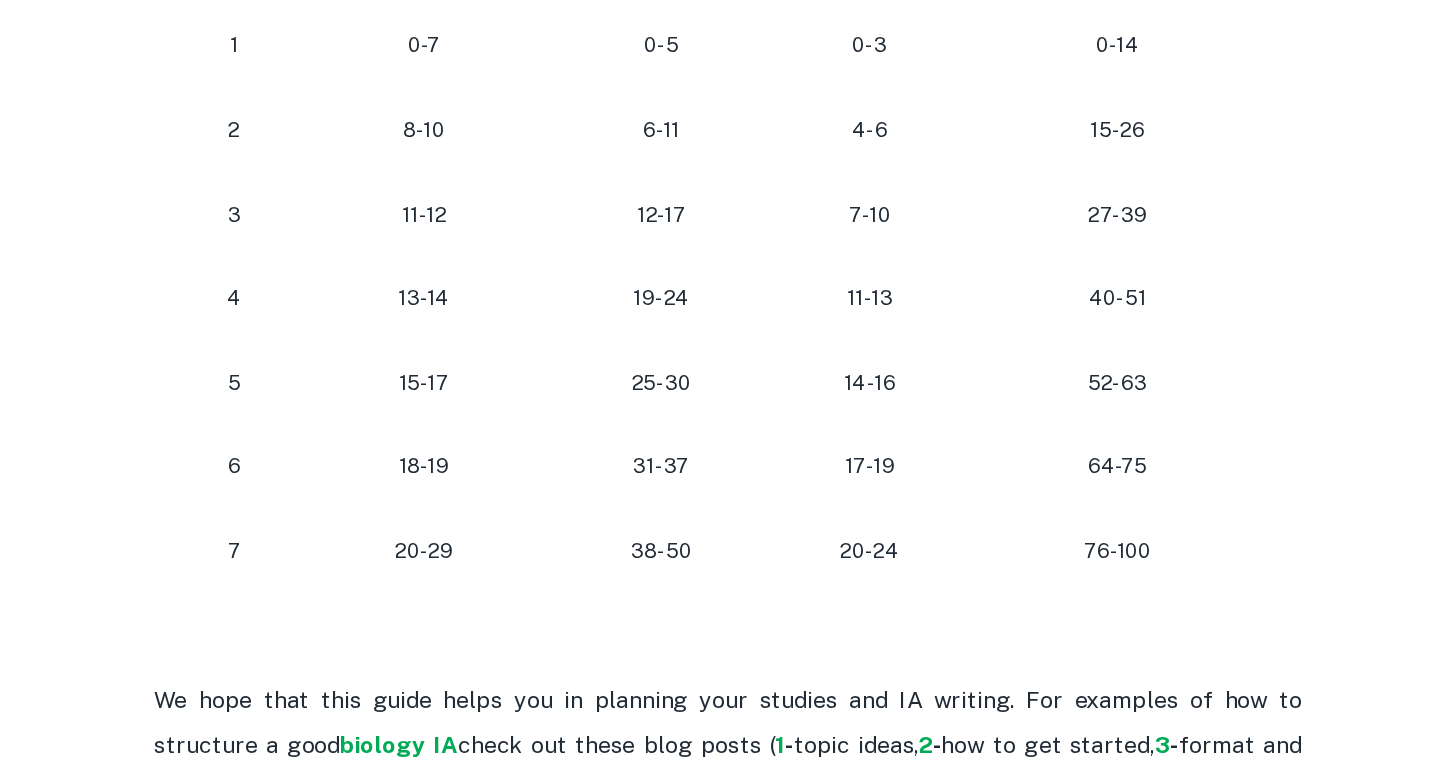 click on "IB Biology Grade Boundaries  By  [PERSON_NAME] • [DATE] Get feedback on your  Biology IA Marked only by official IB examiners Learn more Are you in the process of preparing for your IB Biology exams or writing your IA and wondering how you can get the best possible grade? This post is here to help give you an idea of the grade boundaries for Biology so you can plan yourself accordingly. Keep in mind that these values change from session to session and hence are only an indicator of the approximate marks you would need for a certain grade, but feel free to use this guide as a planning tool!     IB Biology HL Grade Boundaries   The following grade boundaries are  based on official IB [DATE] grade boundaries.   Points needed Grade Paper 1 Paper 2 Practical Work Final grade (%) 1 0-10 0-5 0-3 0-13 2 11-13 6-11 4-6 14-24 3 14-15 12-19 7-10 25-35 4 16-20 [PHONE_NUMBER] [PHONE_NUMBER] [PHONE_NUMBER] [PHONE_NUMBER] [PHONE_NUMBER] [PHONE_NUMBER] [PHONE_NUMBER] 76-100   IB Biology SL Grade Boundaries     Points needed" at bounding box center [720, -239] 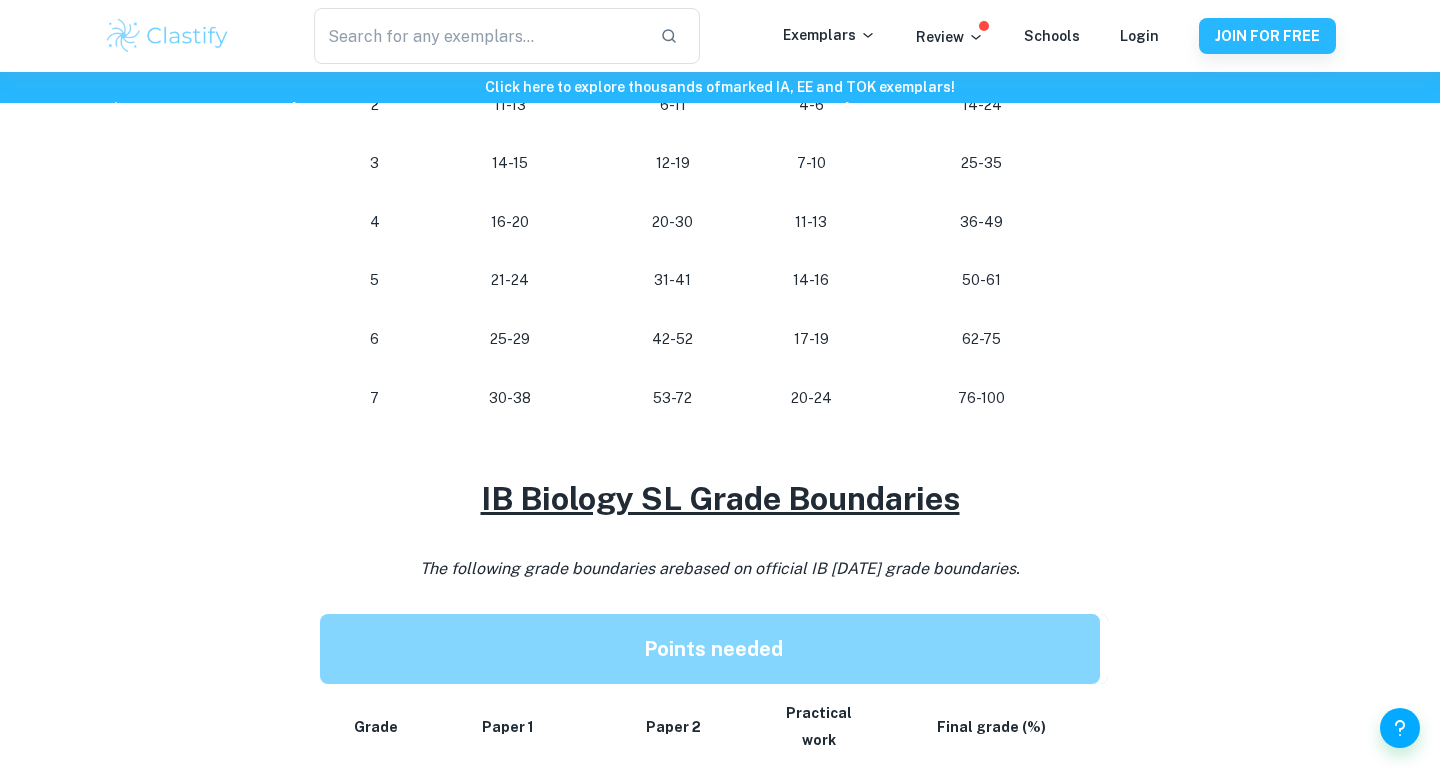 scroll, scrollTop: 1473, scrollLeft: 0, axis: vertical 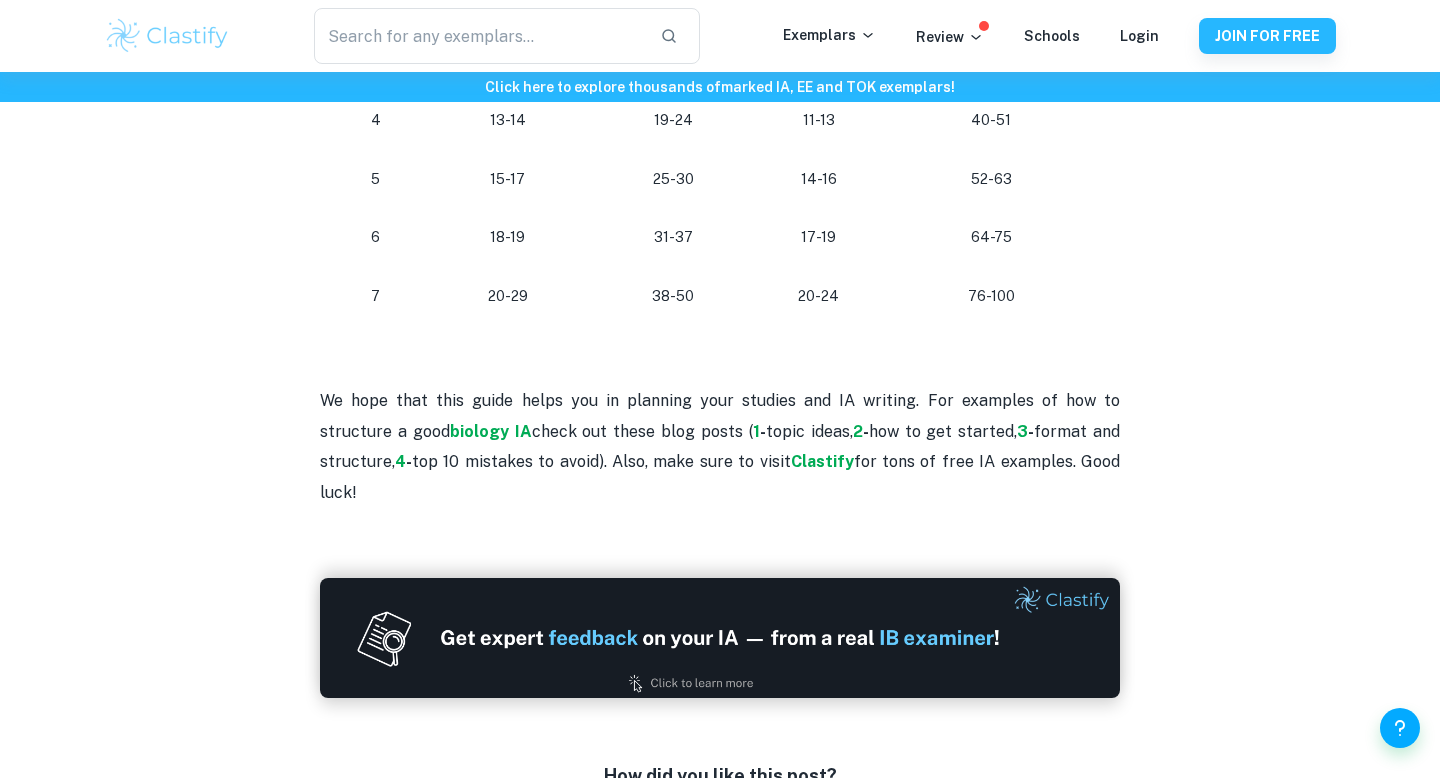 click on "We hope that this guide helps you in planning your studies and IA writing. For examples of how to structure a good  biology IA  check out these blog posts ( 1 -  topic ideas,  2 -  how to get started,  3 -  format and structure,  4 -  top 10 mistakes to avoid). Also, make sure to visit  Clastify  for tons of free IA examples. Good luck!" at bounding box center [720, 447] 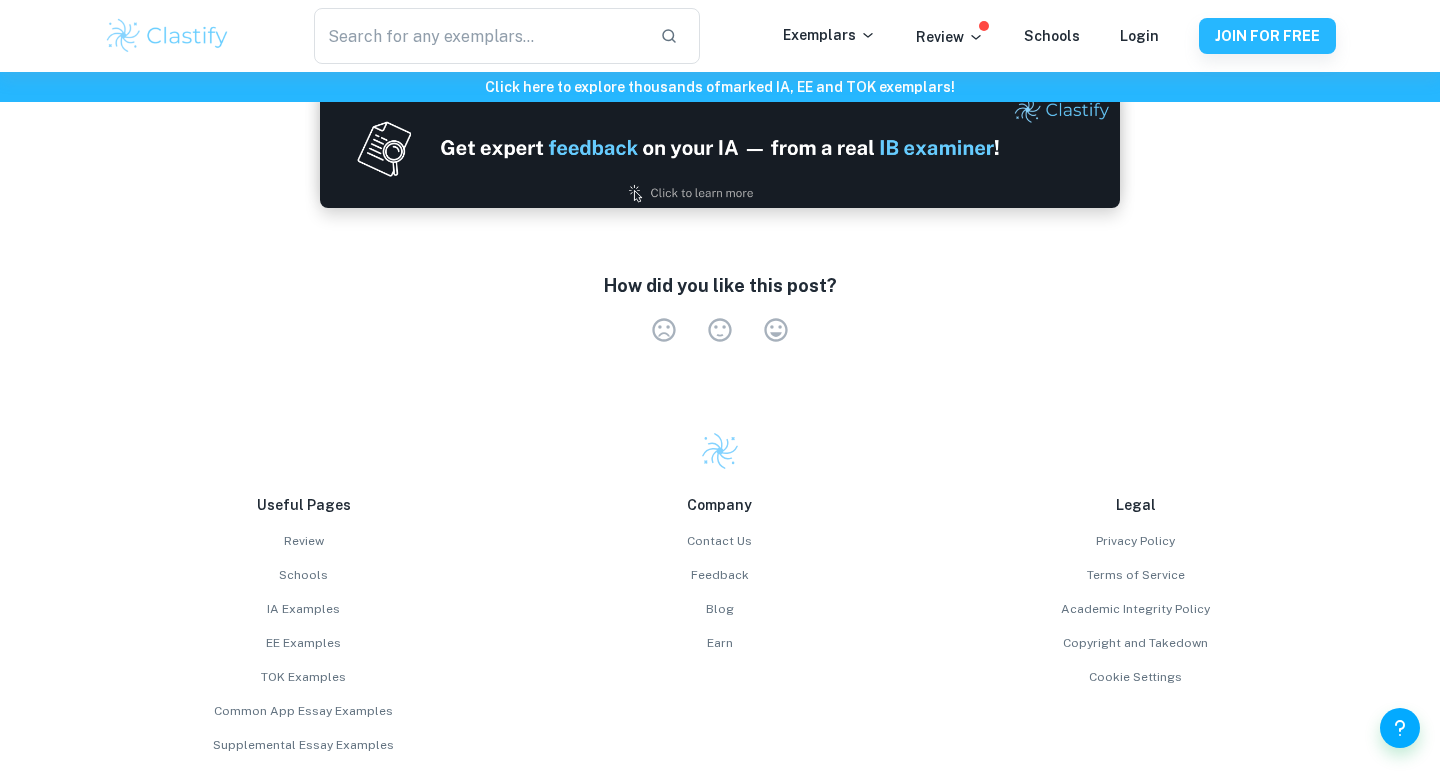 scroll, scrollTop: 2754, scrollLeft: 0, axis: vertical 